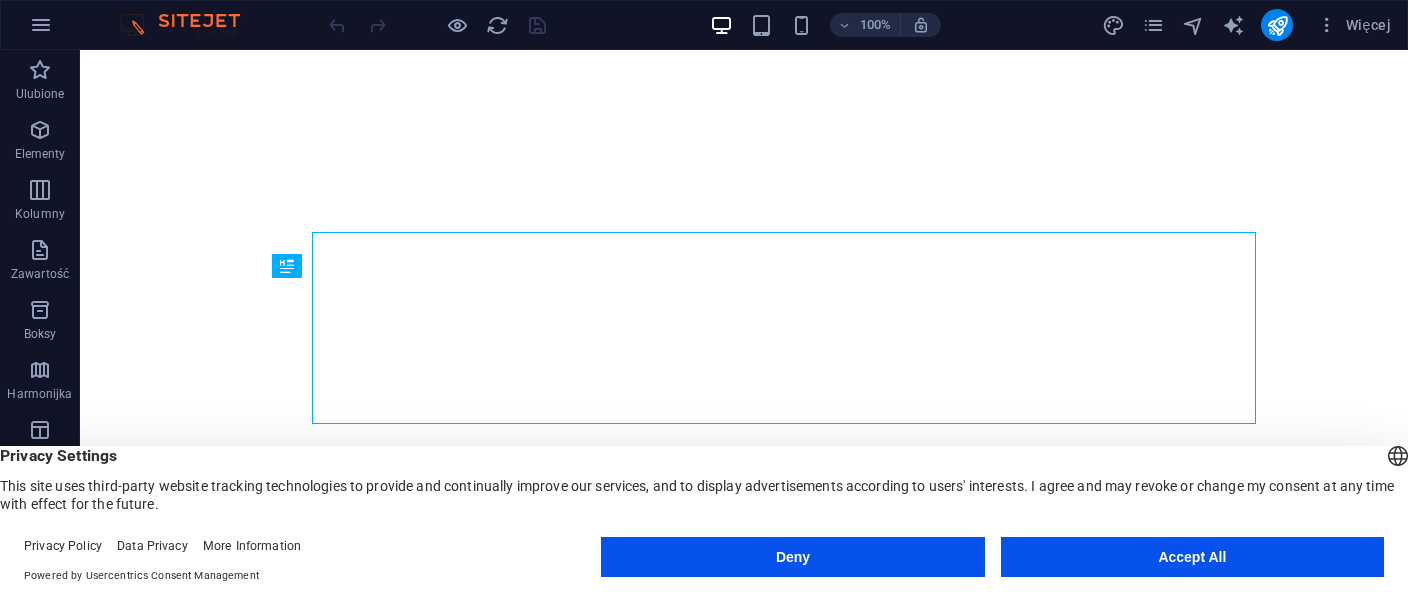 scroll, scrollTop: 0, scrollLeft: 0, axis: both 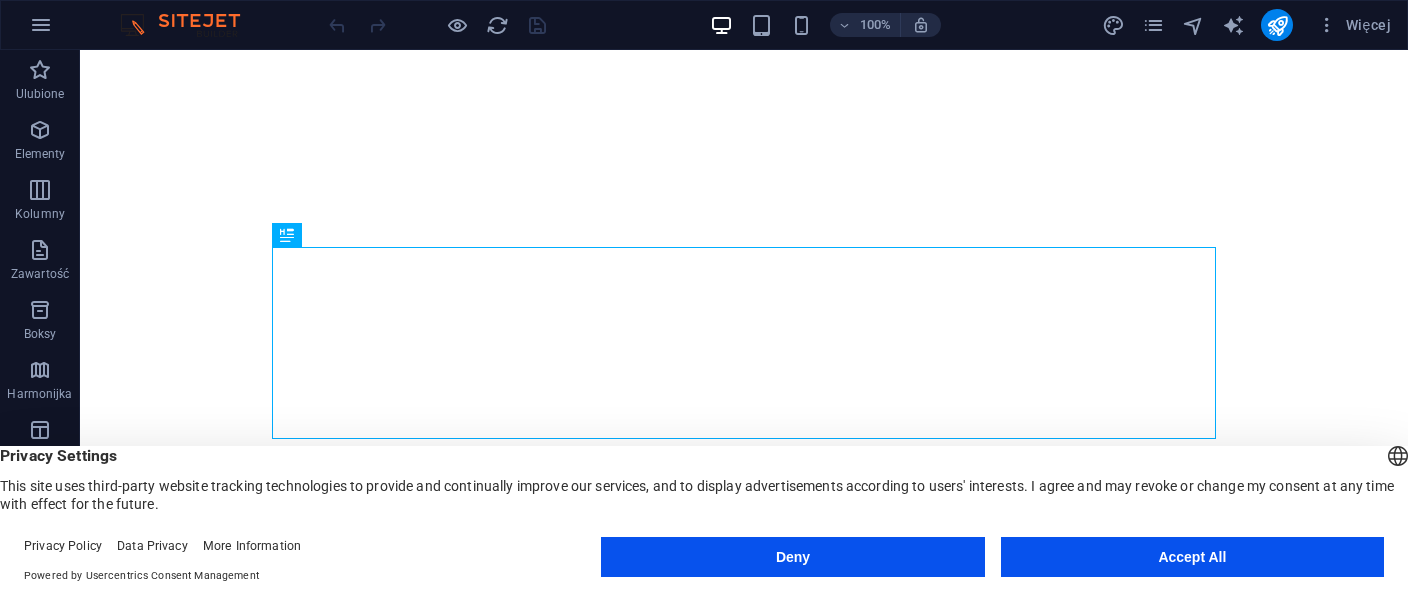 click on "Accept All" at bounding box center [1192, 557] 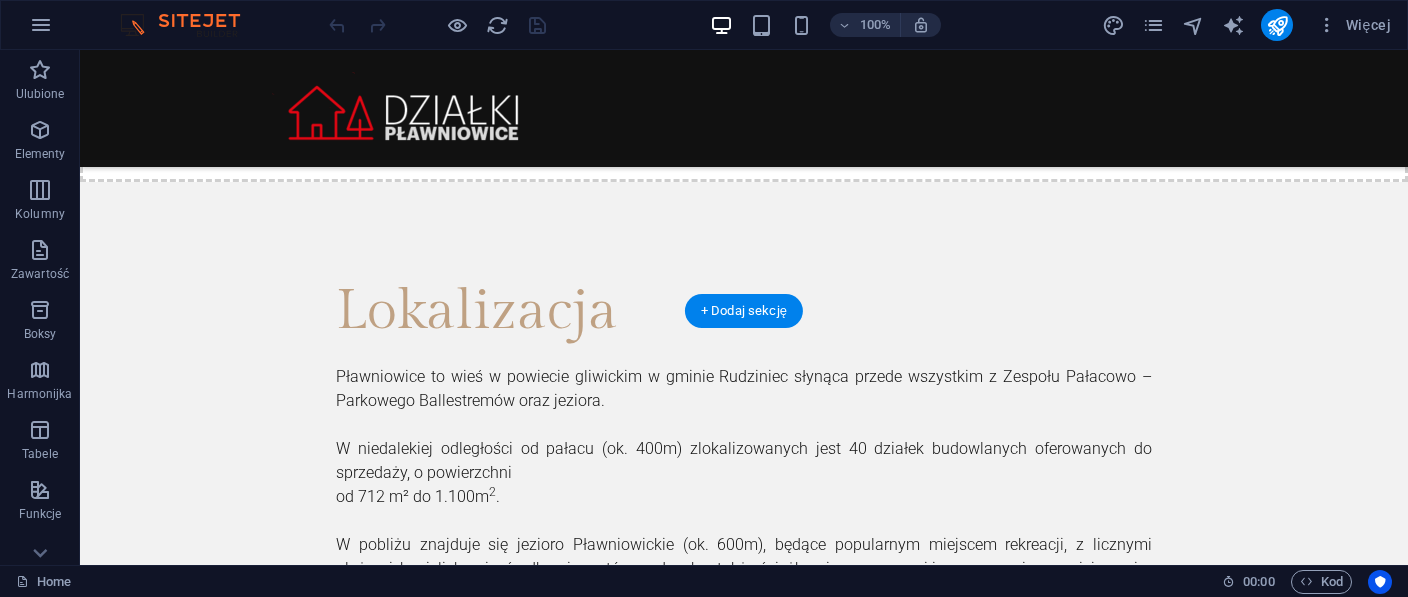 scroll, scrollTop: 2070, scrollLeft: 0, axis: vertical 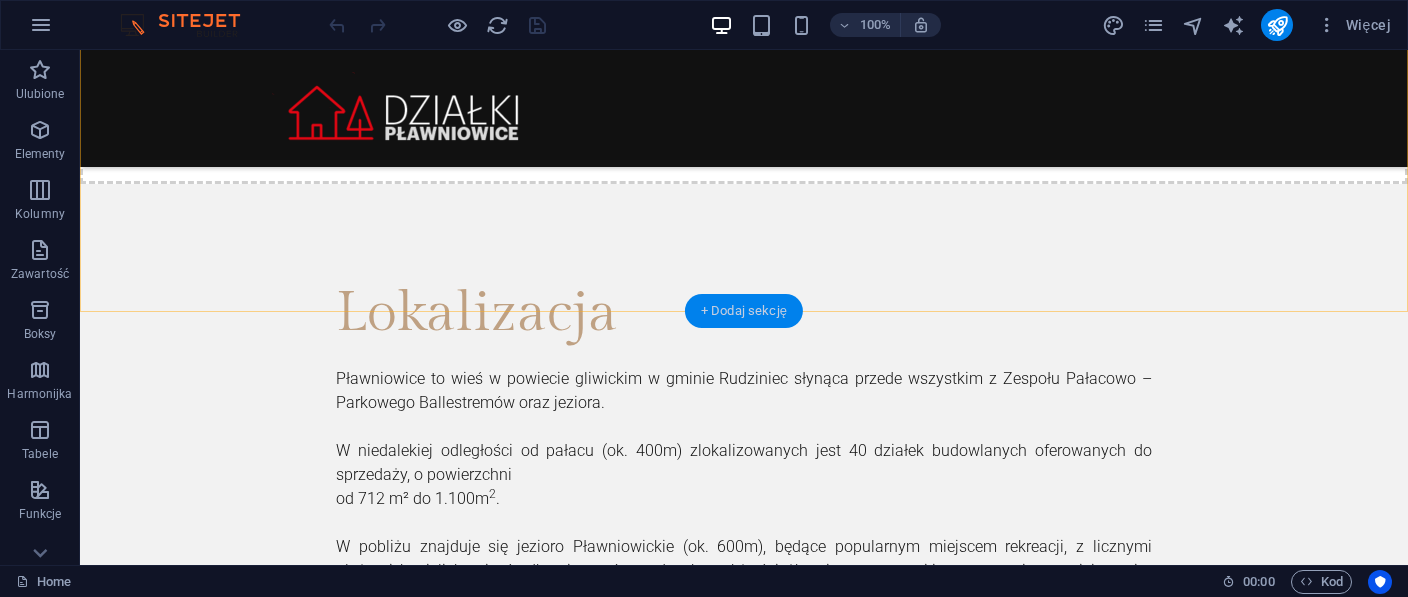 click on "+ Dodaj sekcję" at bounding box center (744, 311) 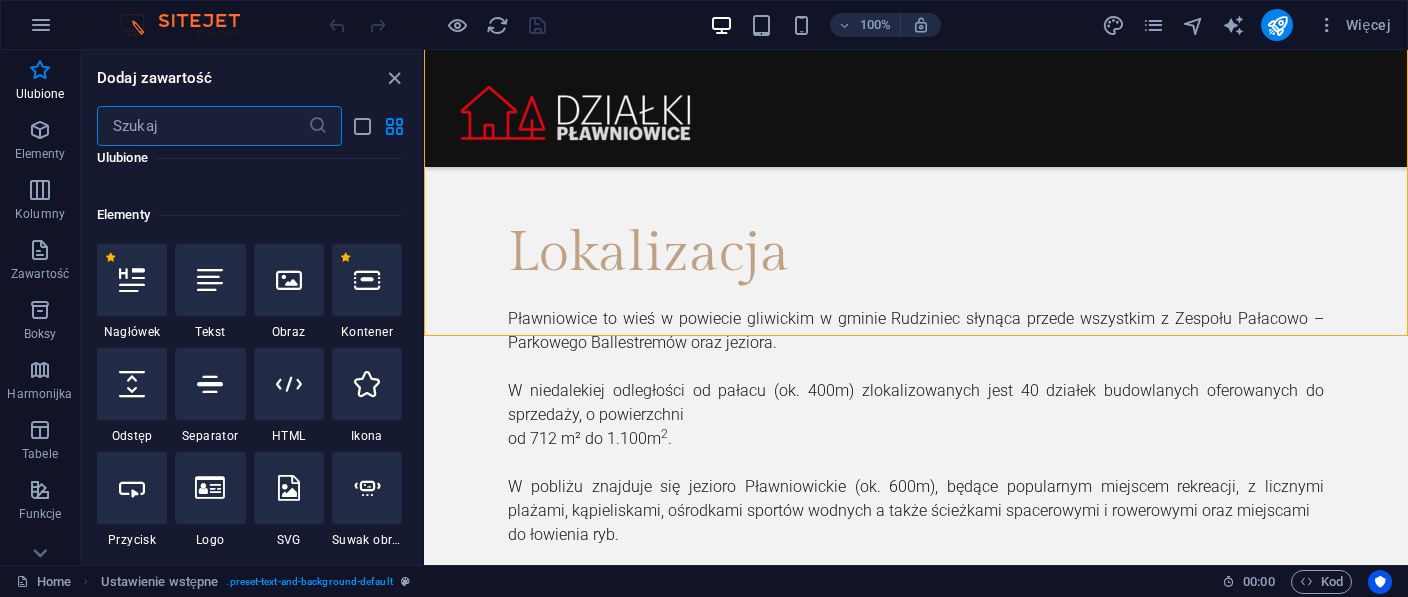 scroll, scrollTop: 0, scrollLeft: 0, axis: both 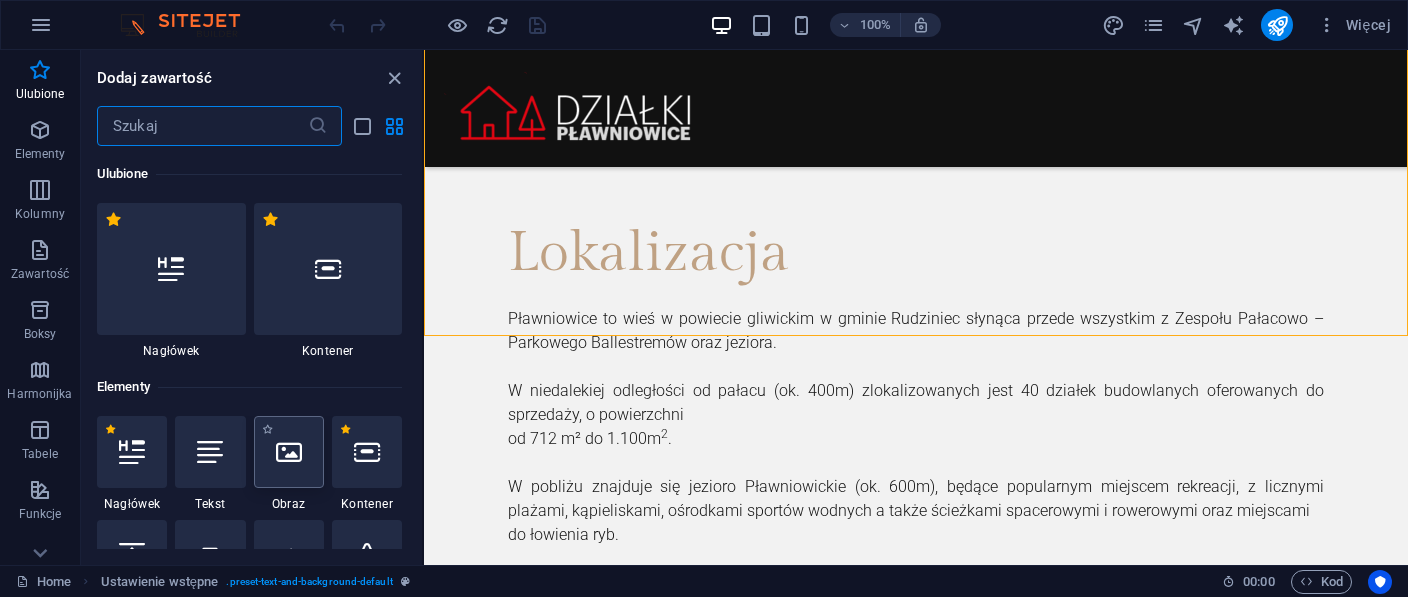 click at bounding box center (289, 452) 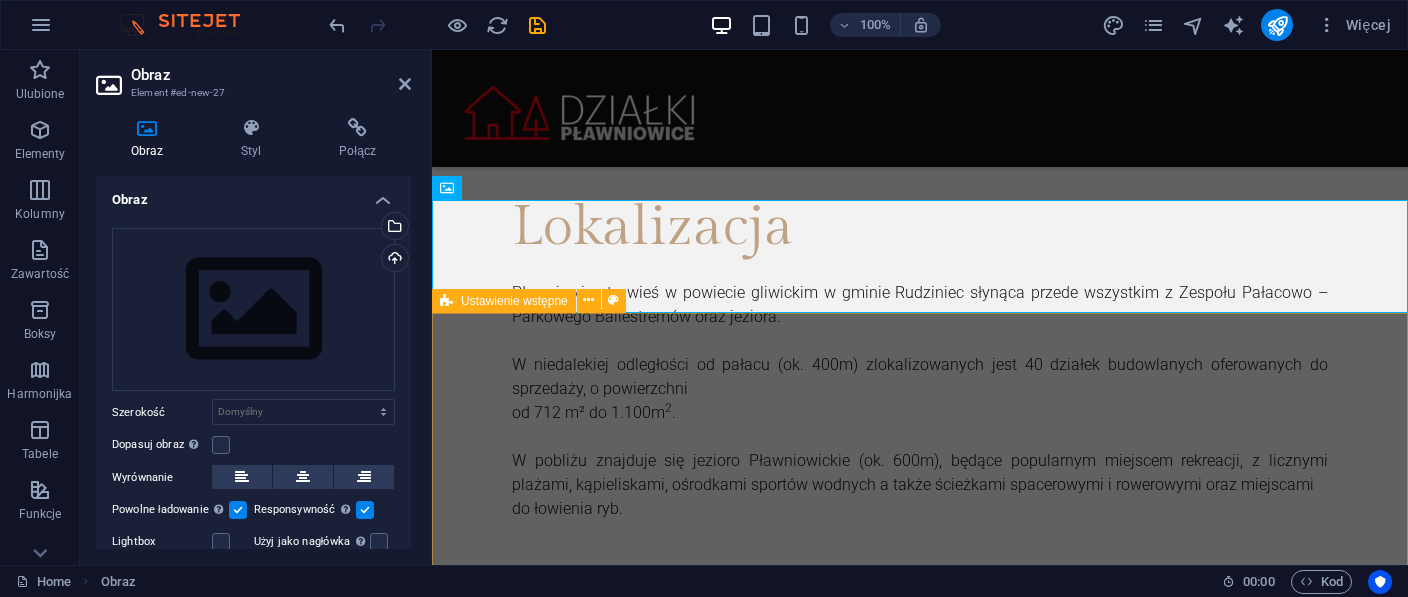 scroll, scrollTop: 2326, scrollLeft: 0, axis: vertical 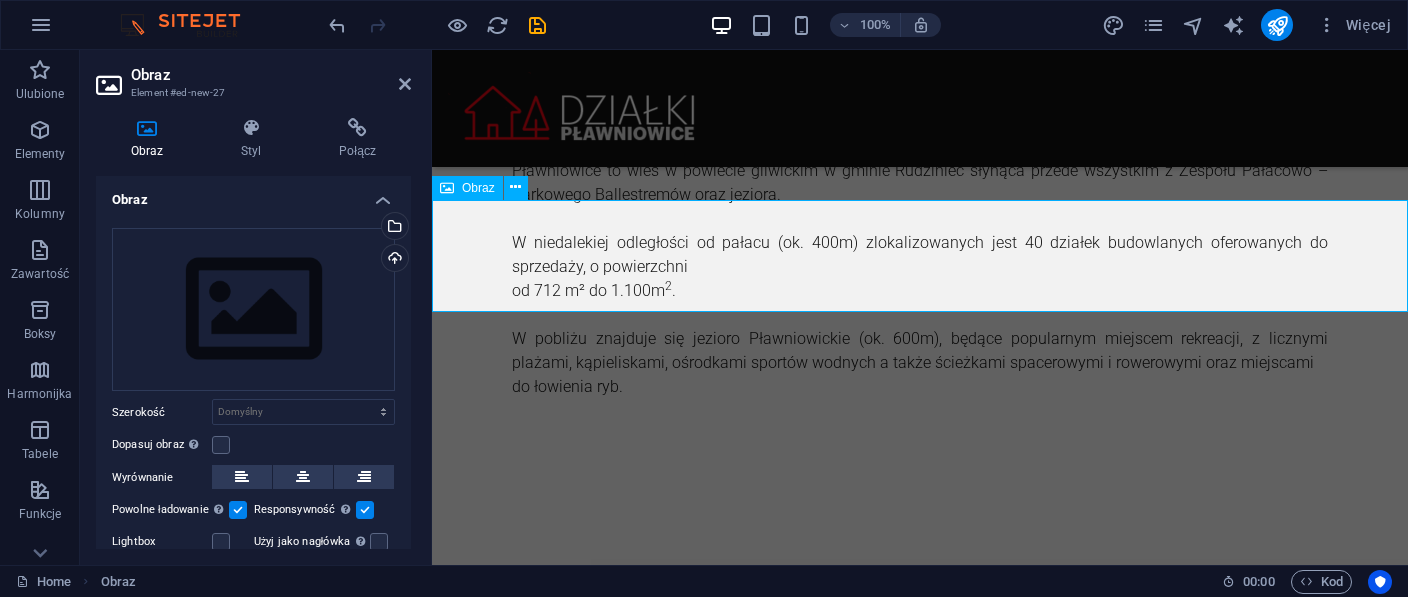 click at bounding box center (920, 2054) 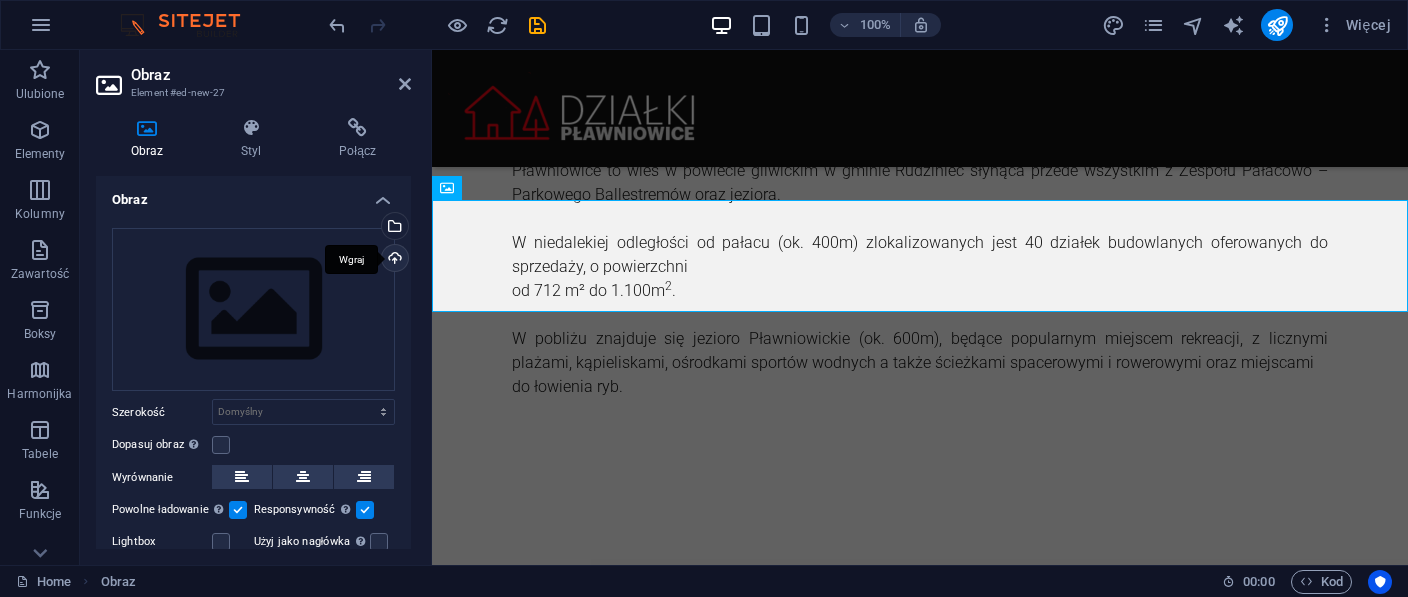 click on "Wgraj" at bounding box center [393, 260] 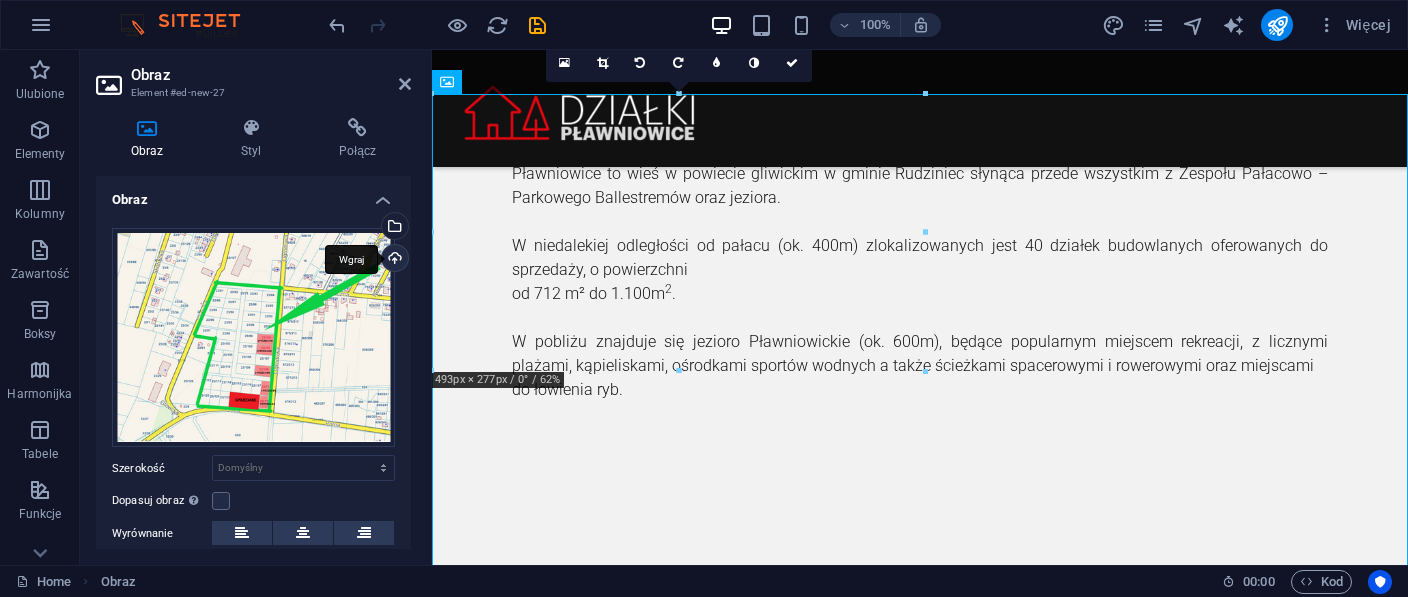 scroll, scrollTop: 2220, scrollLeft: 0, axis: vertical 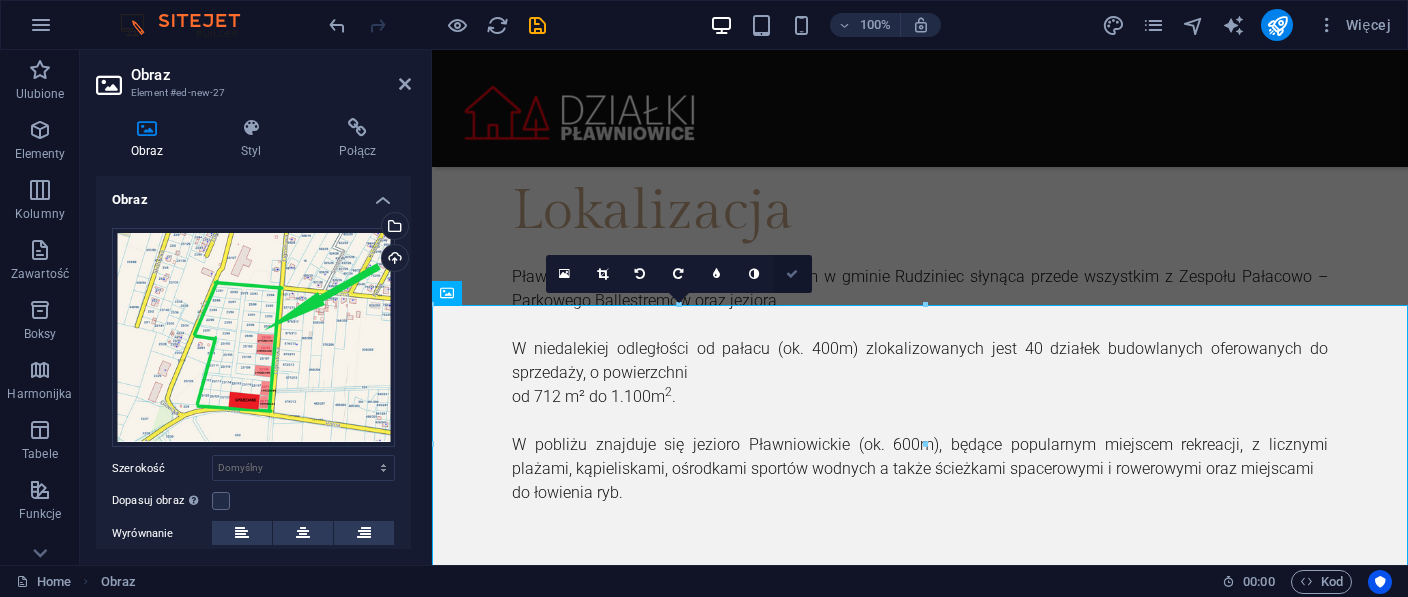 click at bounding box center [793, 274] 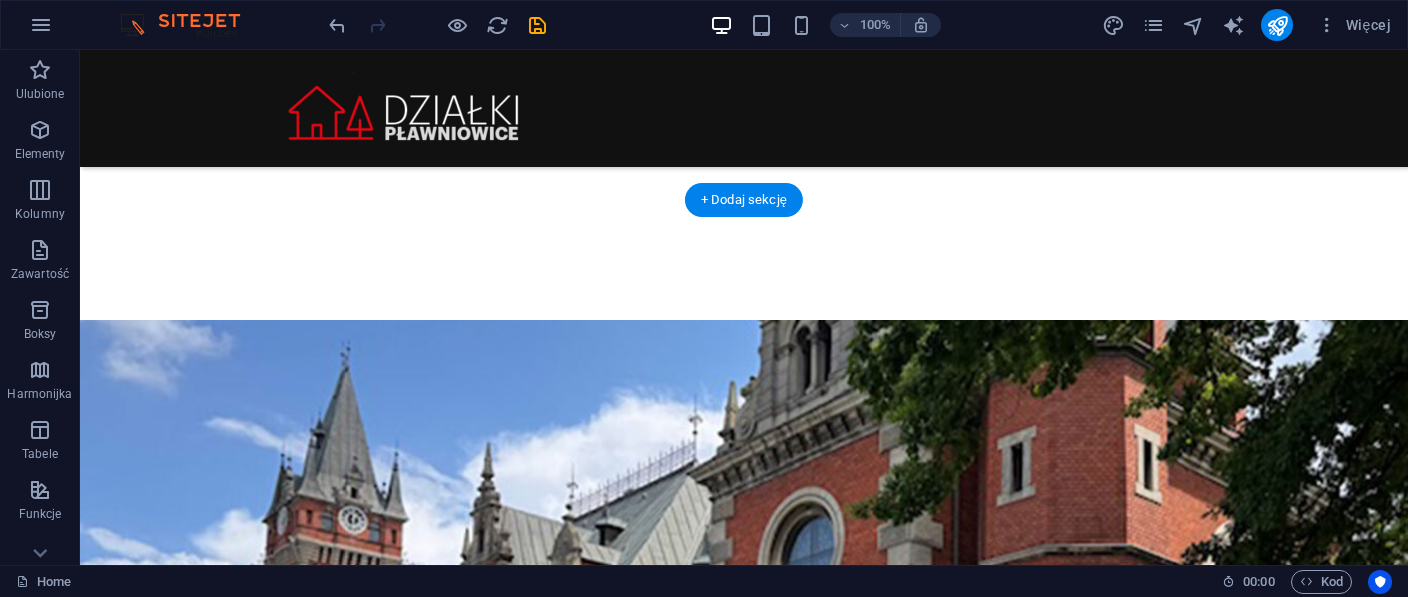 scroll, scrollTop: 1678, scrollLeft: 0, axis: vertical 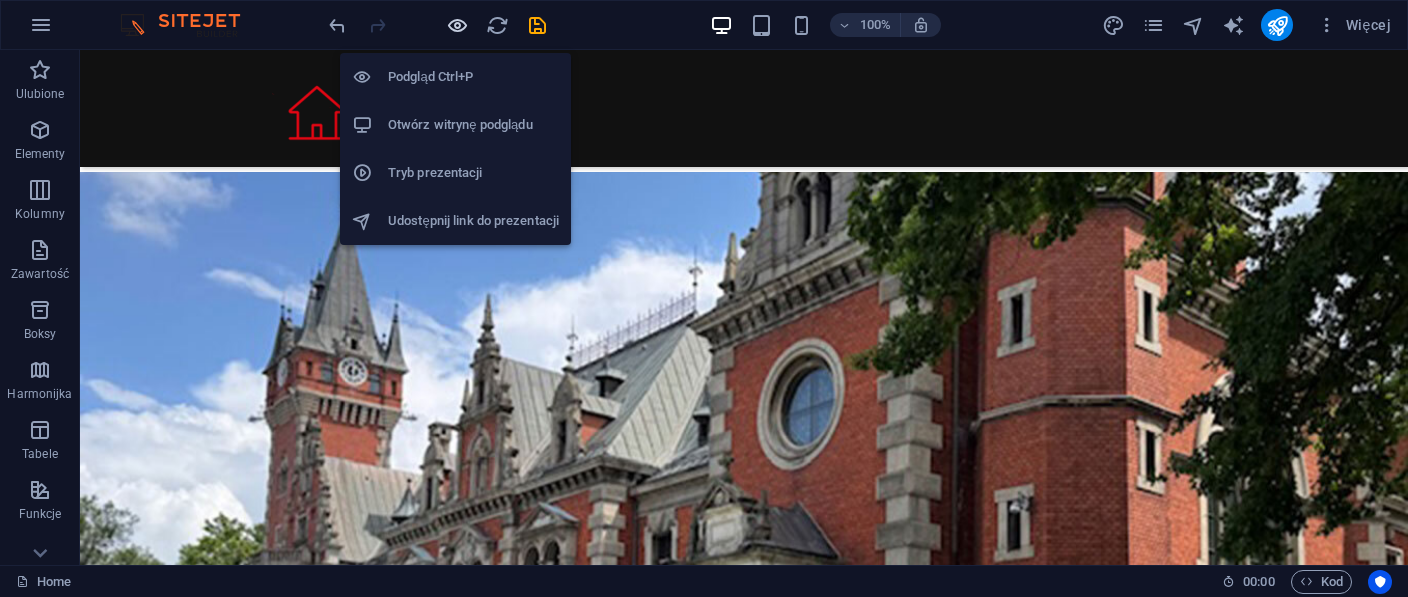 click at bounding box center (457, 25) 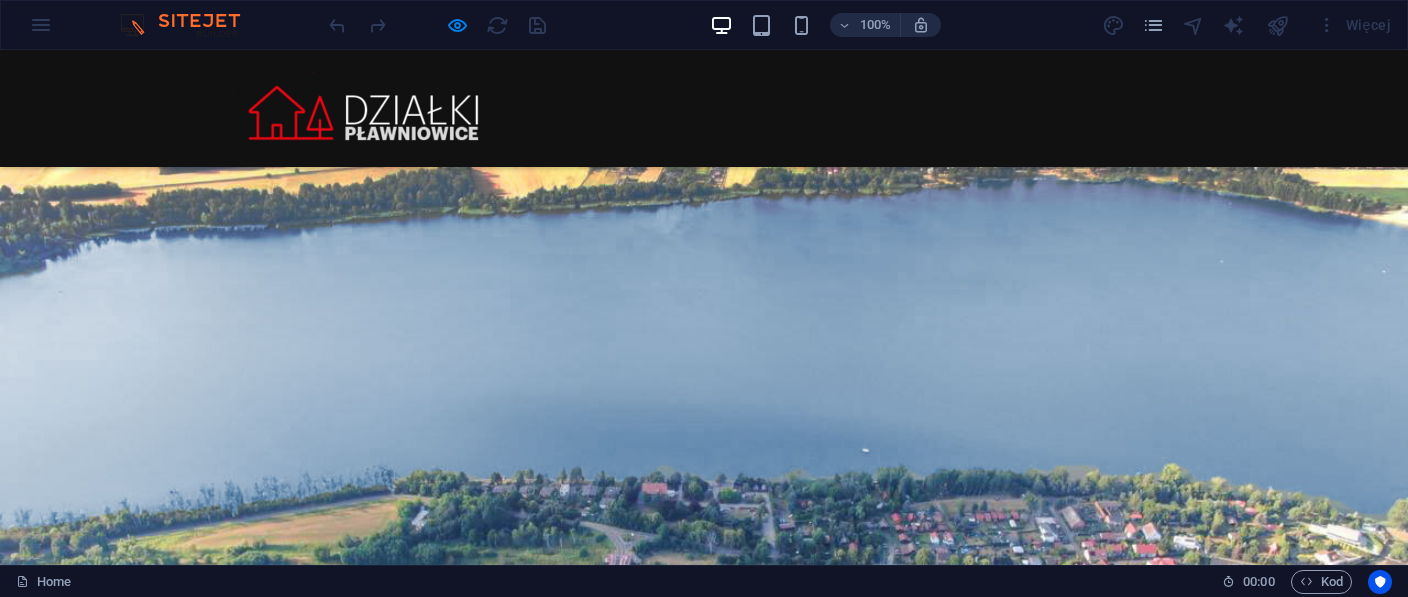 scroll, scrollTop: 3500, scrollLeft: 0, axis: vertical 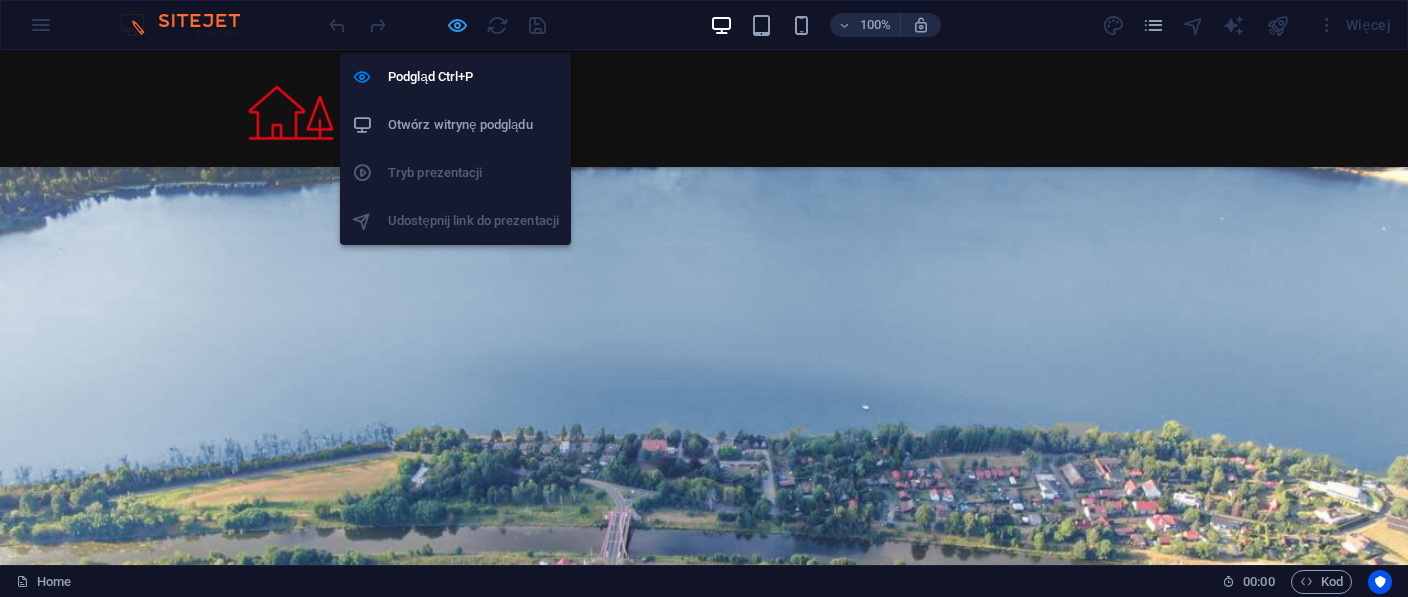 click at bounding box center [457, 25] 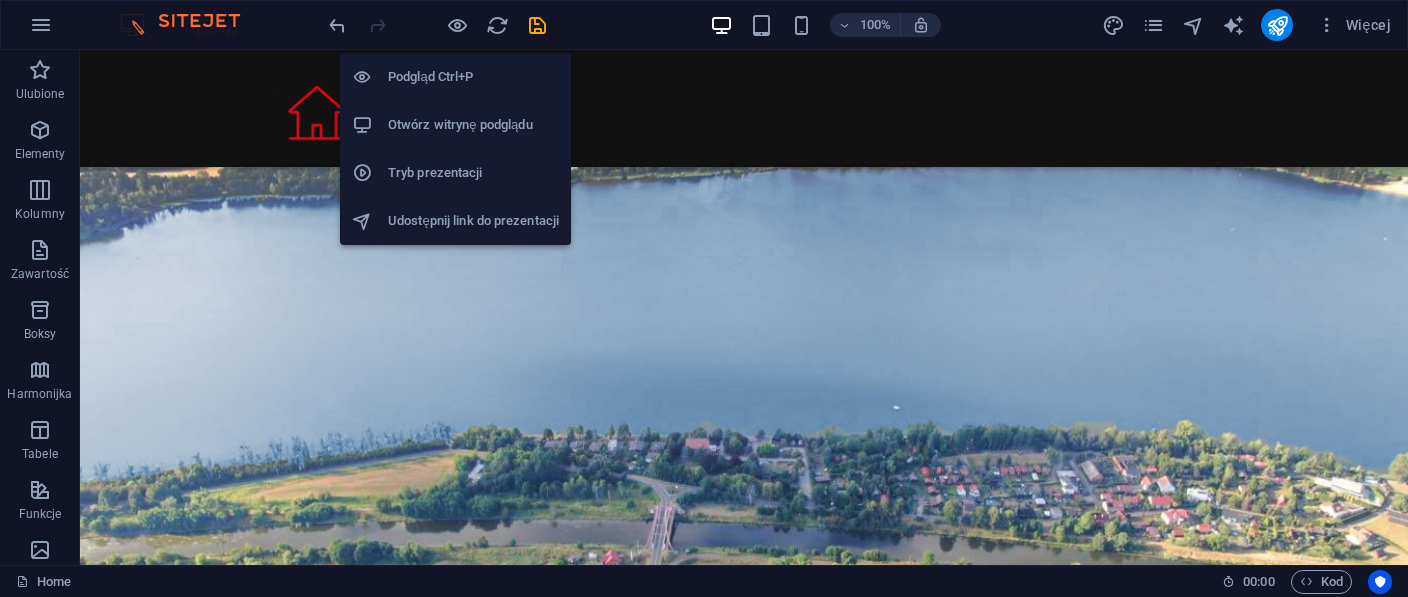 scroll, scrollTop: 3511, scrollLeft: 0, axis: vertical 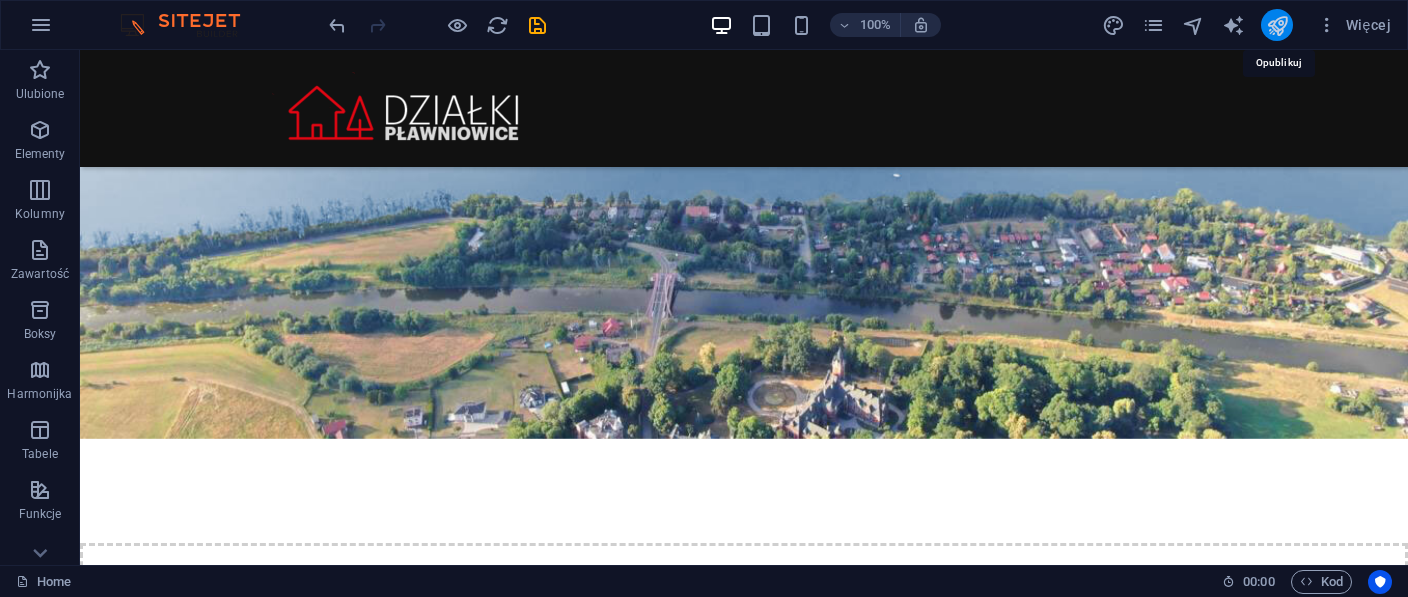 click at bounding box center (1277, 25) 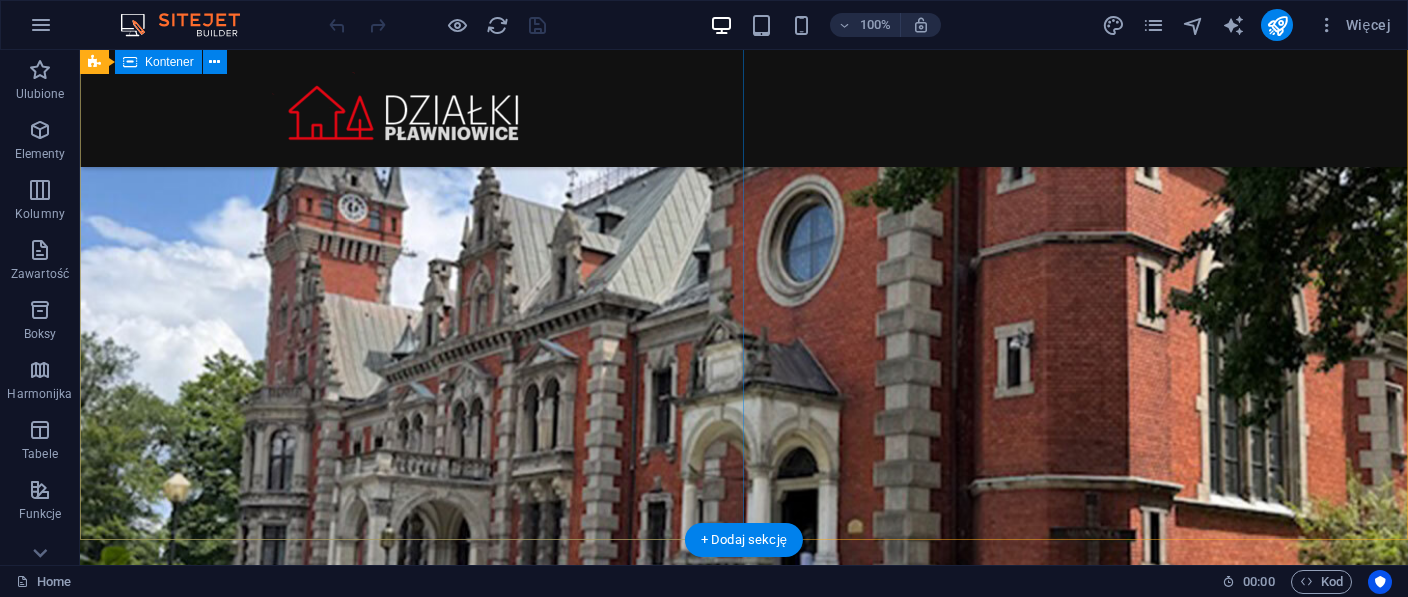 scroll, scrollTop: 2006, scrollLeft: 0, axis: vertical 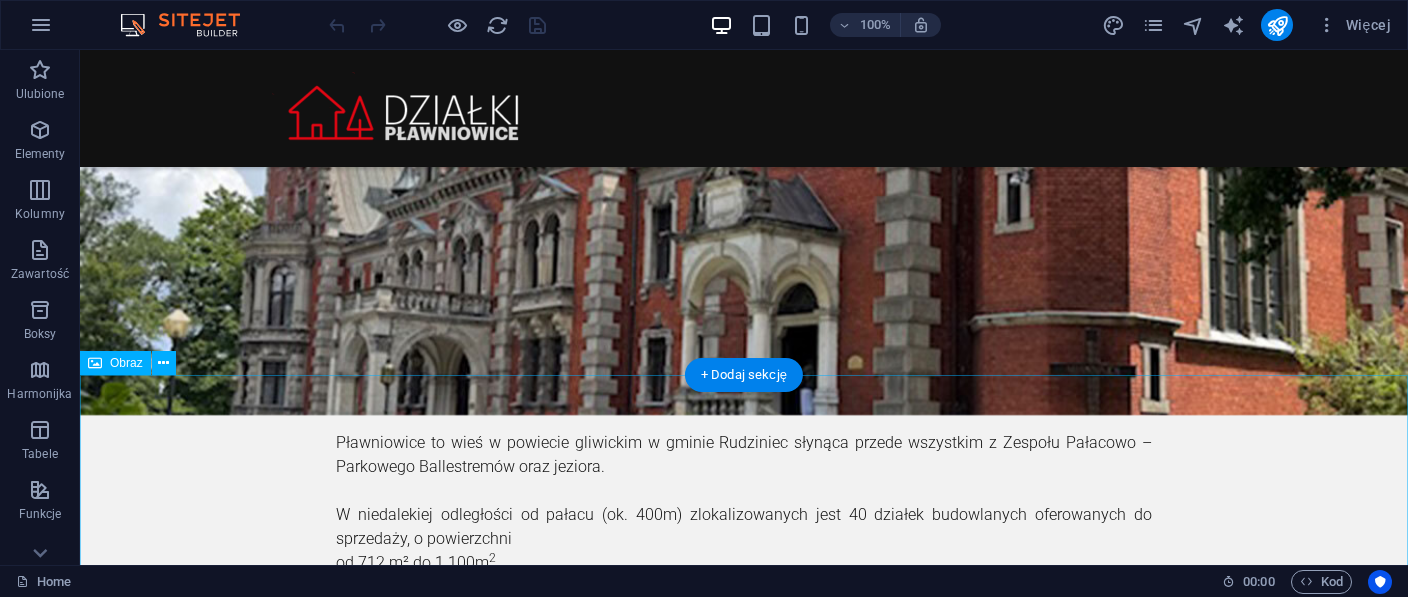 click at bounding box center [744, 2699] 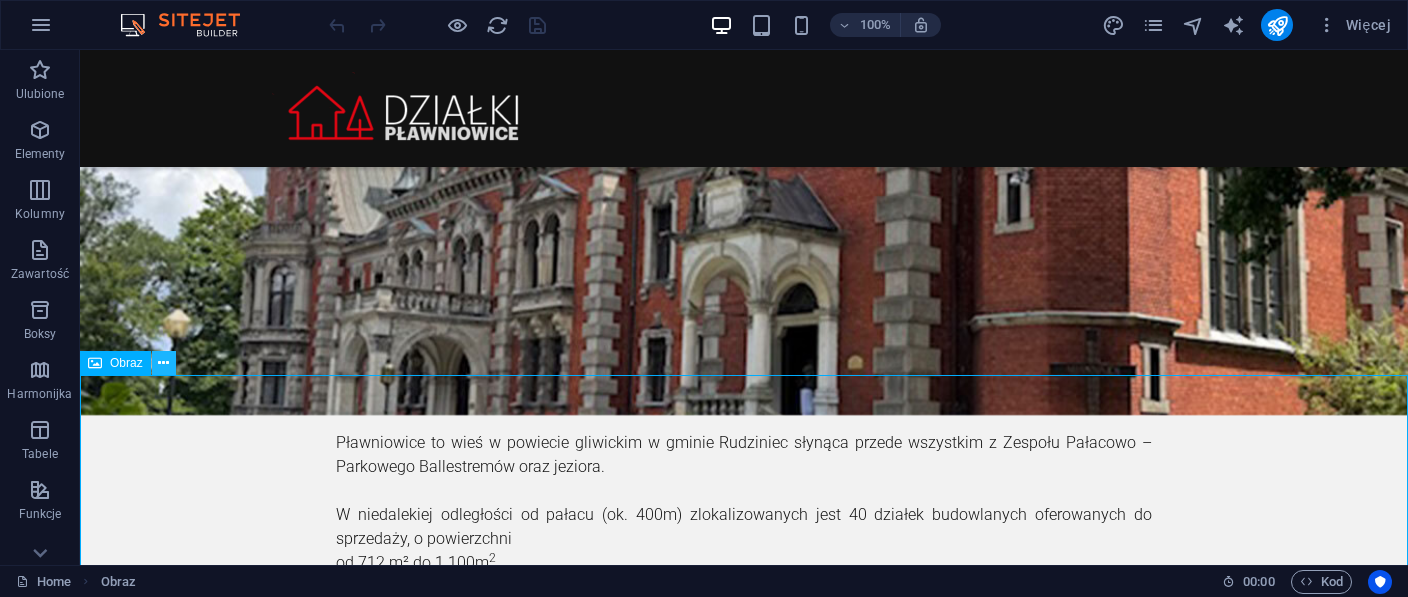click at bounding box center (163, 363) 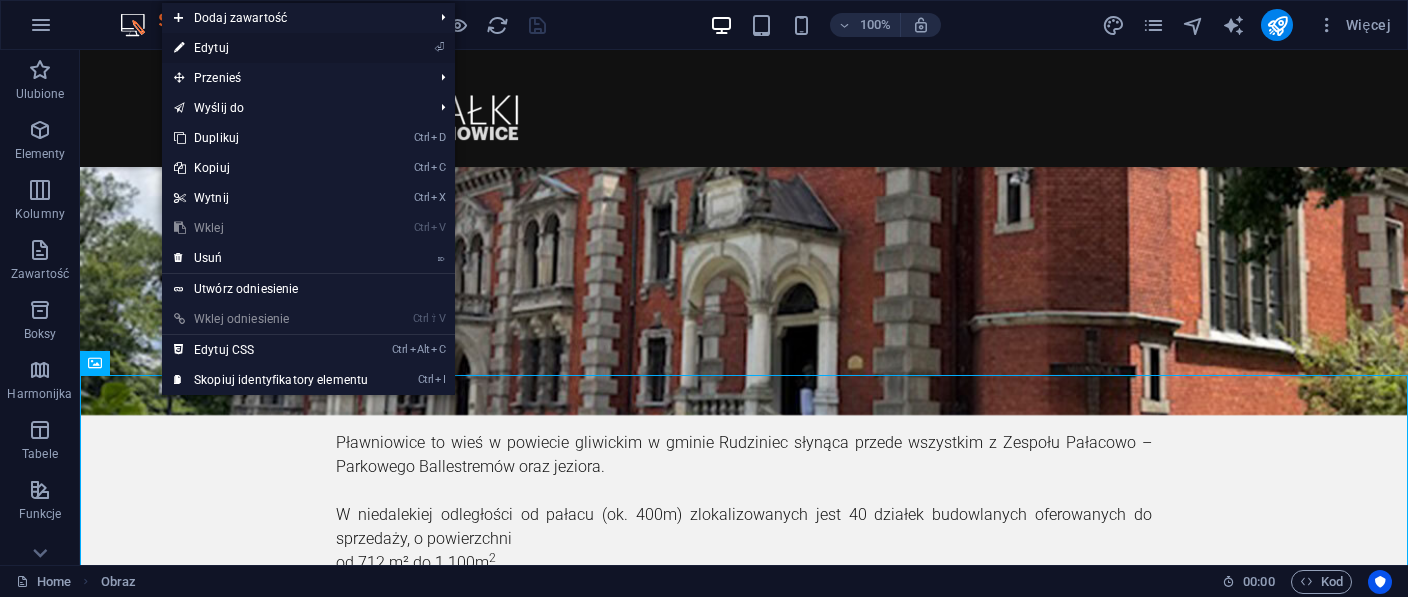 click on "⏎  Edytuj" at bounding box center (271, 48) 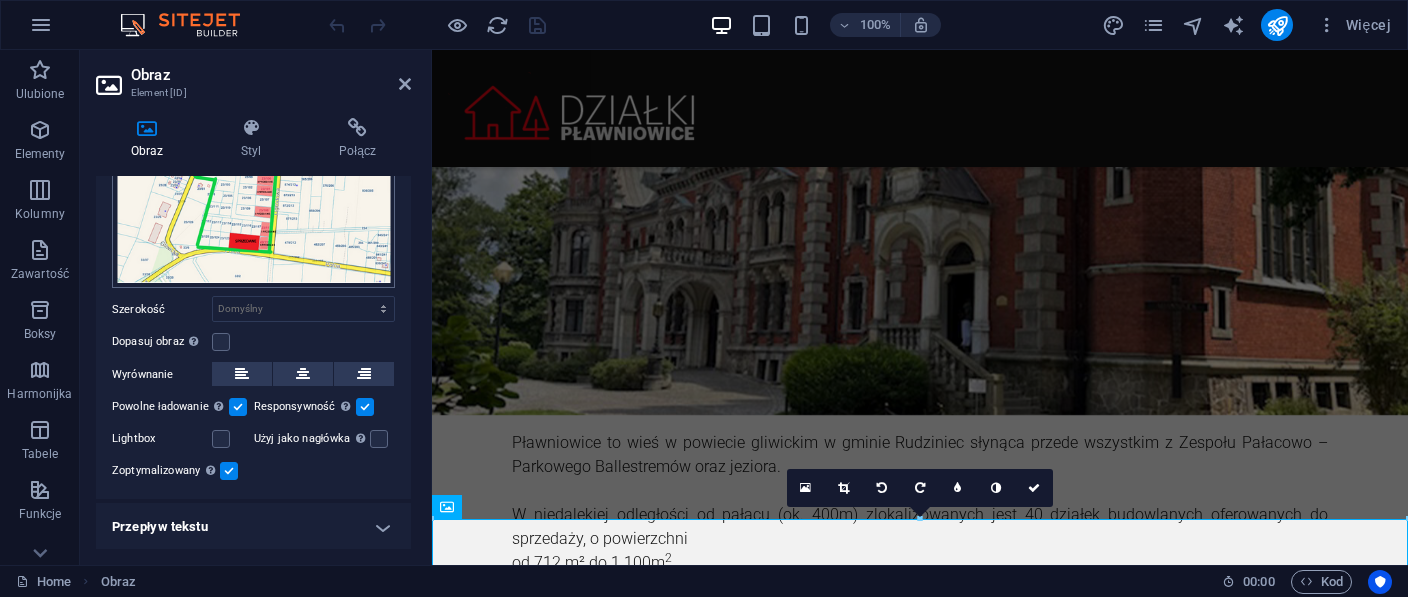 scroll, scrollTop: 184, scrollLeft: 0, axis: vertical 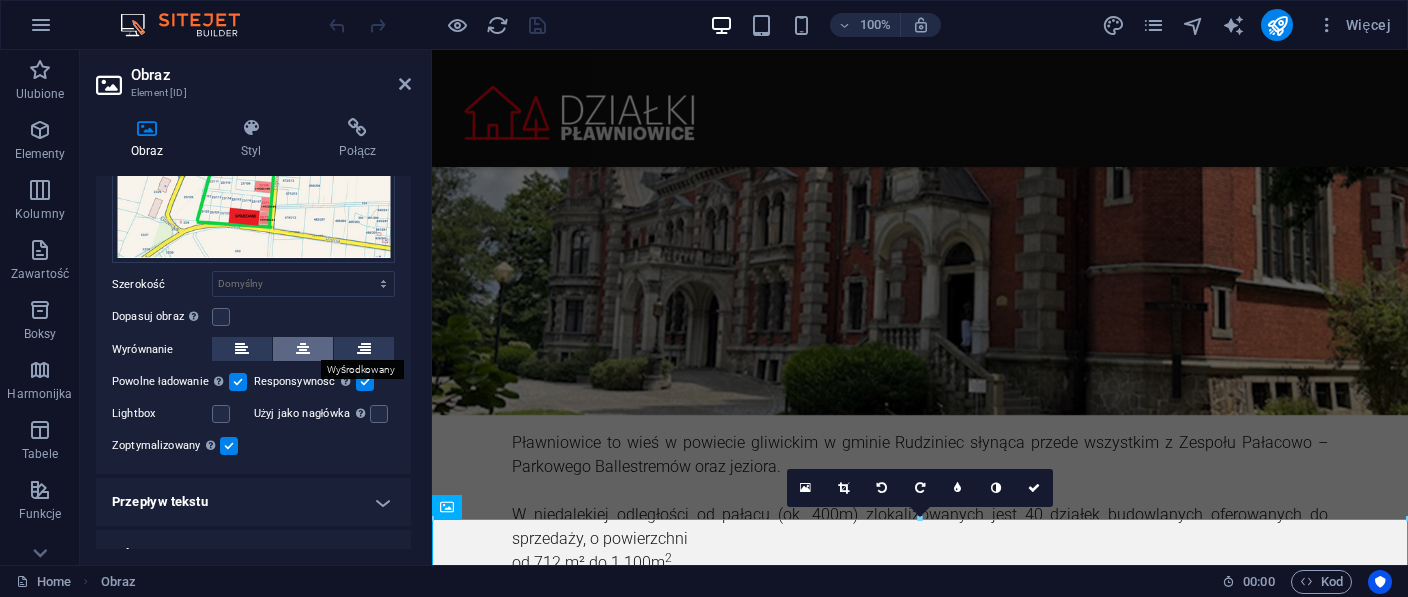 click at bounding box center (303, 349) 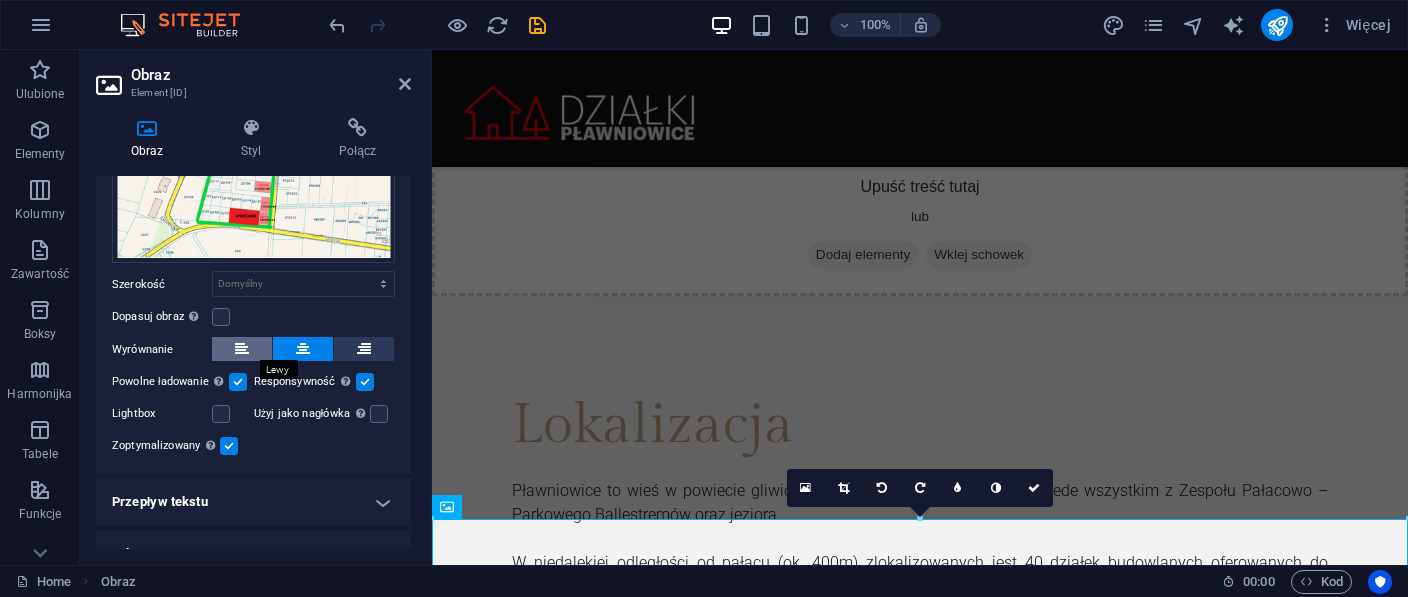 click at bounding box center (242, 349) 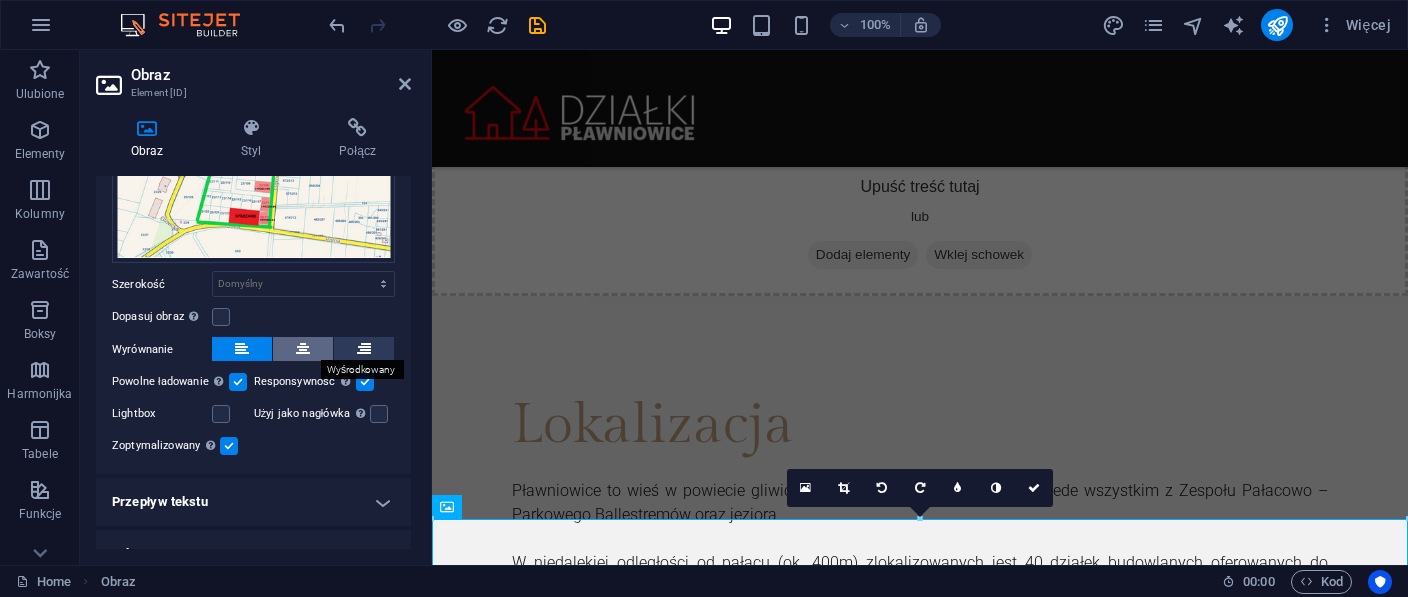 click at bounding box center (303, 349) 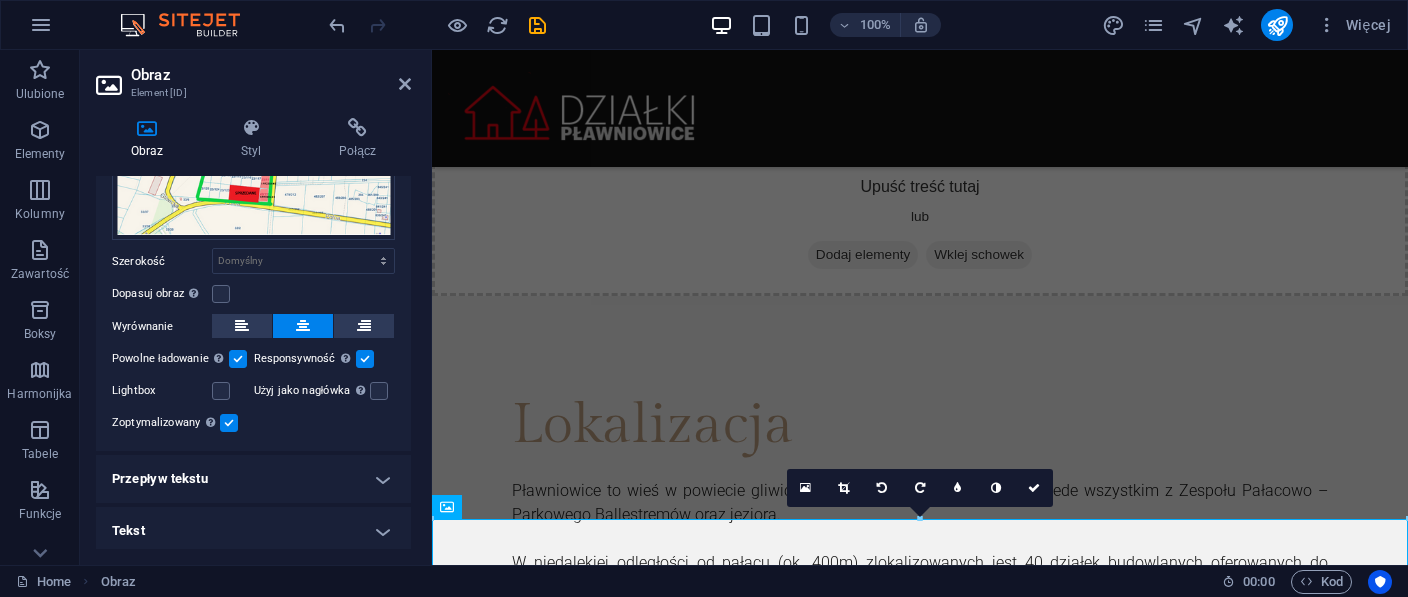 scroll, scrollTop: 212, scrollLeft: 0, axis: vertical 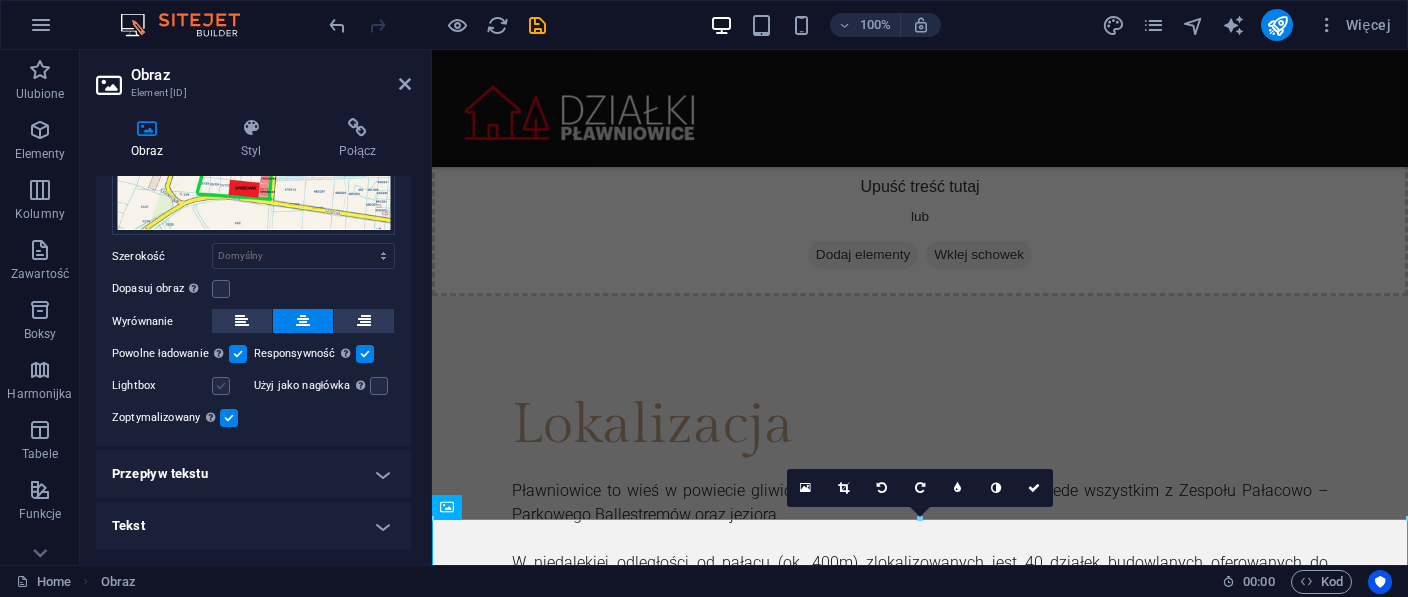 click at bounding box center (221, 386) 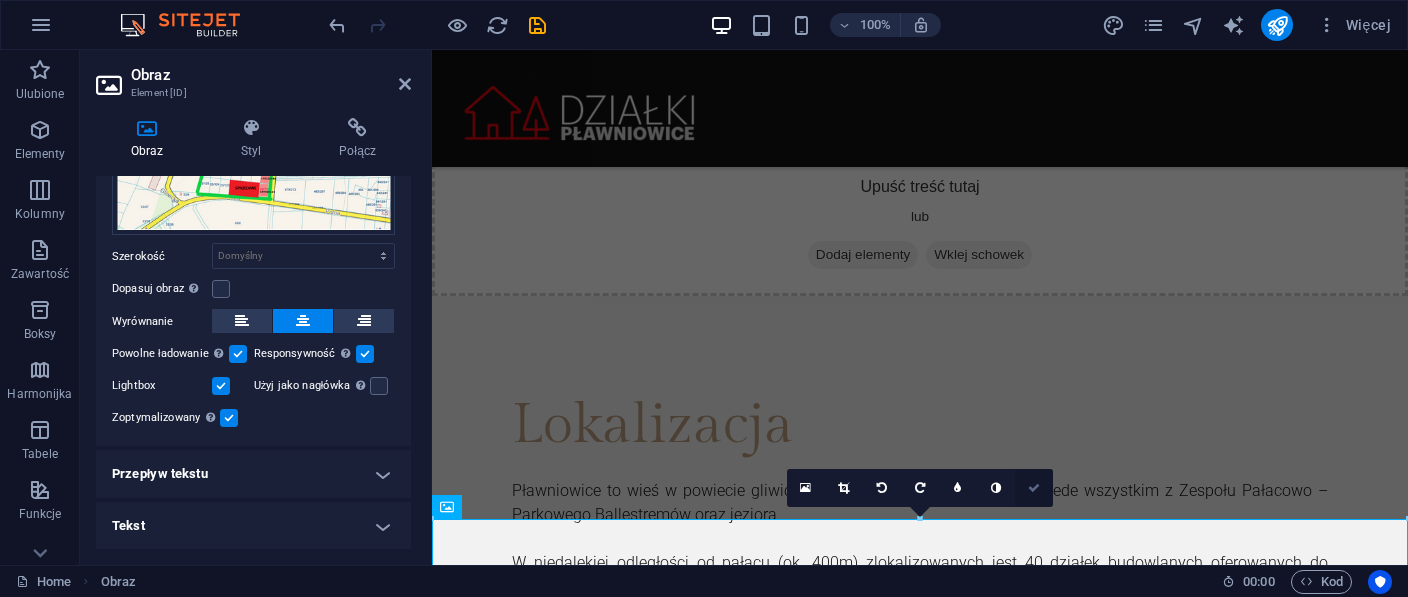 click at bounding box center [1034, 488] 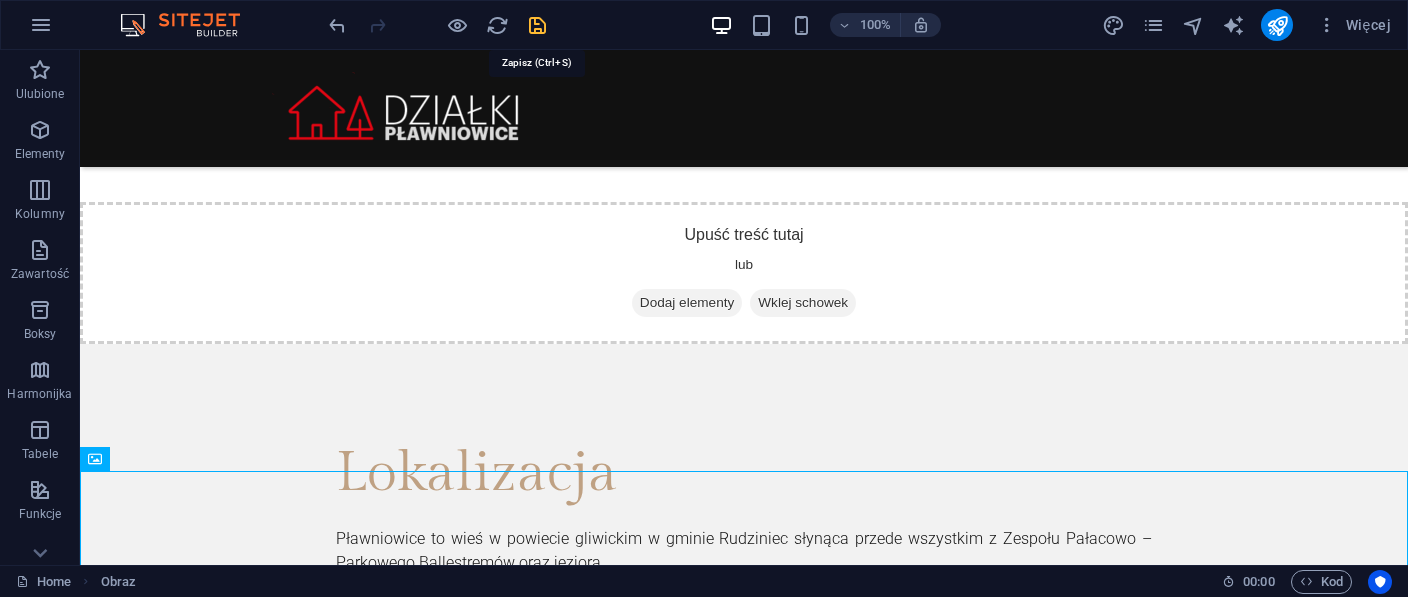 click at bounding box center [537, 25] 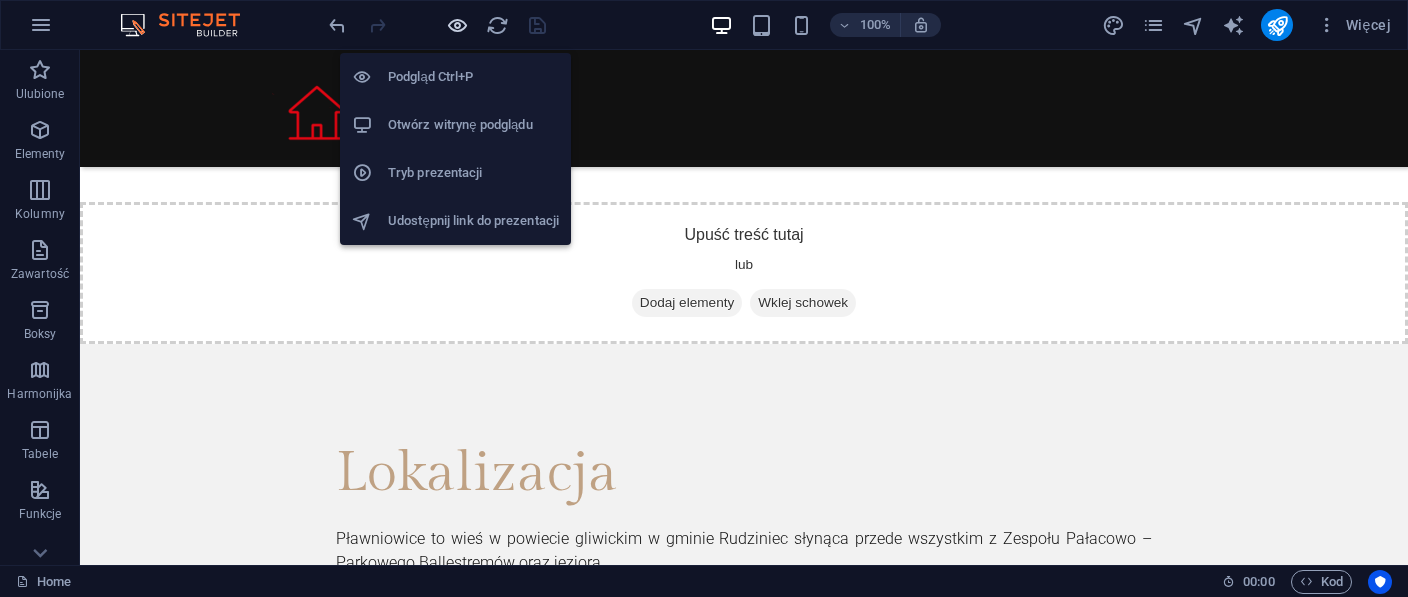 click at bounding box center [457, 25] 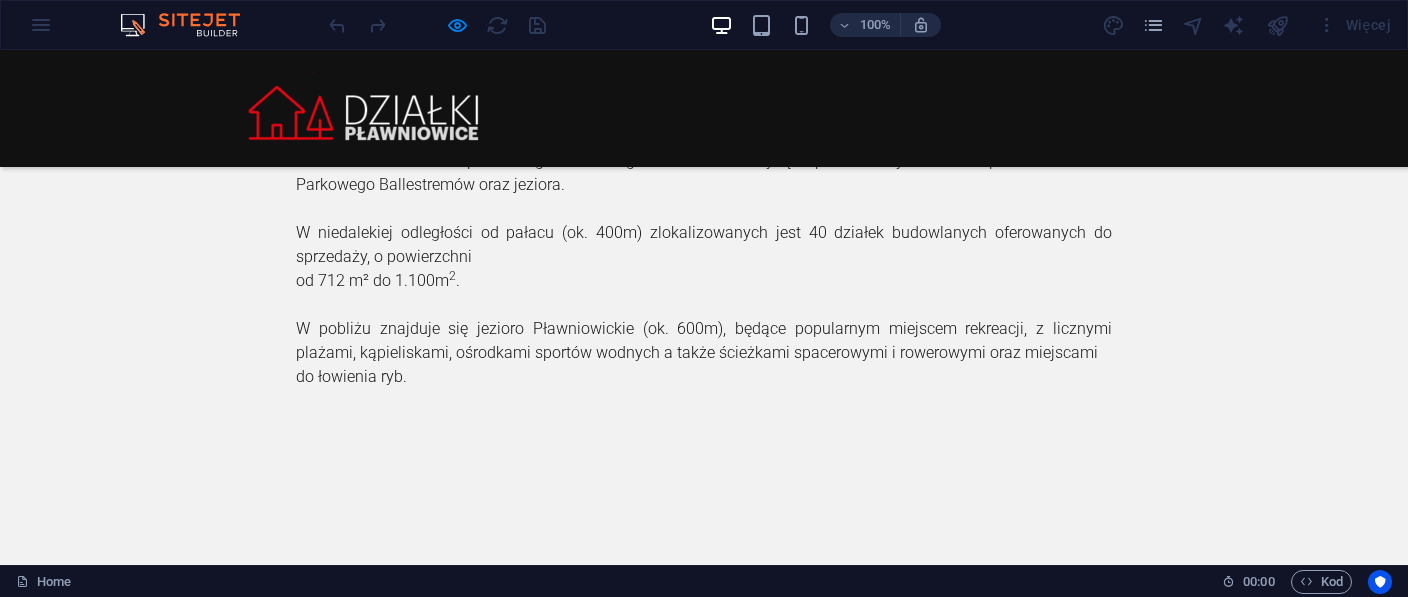 scroll, scrollTop: 2155, scrollLeft: 0, axis: vertical 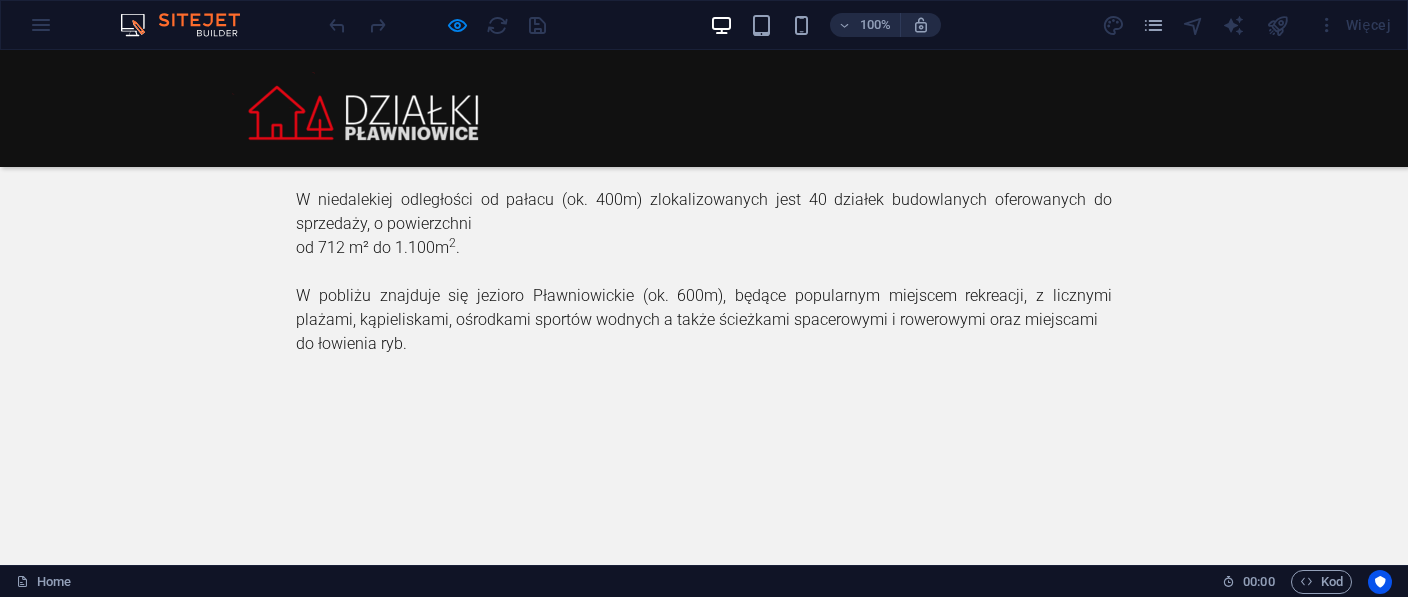 click at bounding box center [704, 2261] 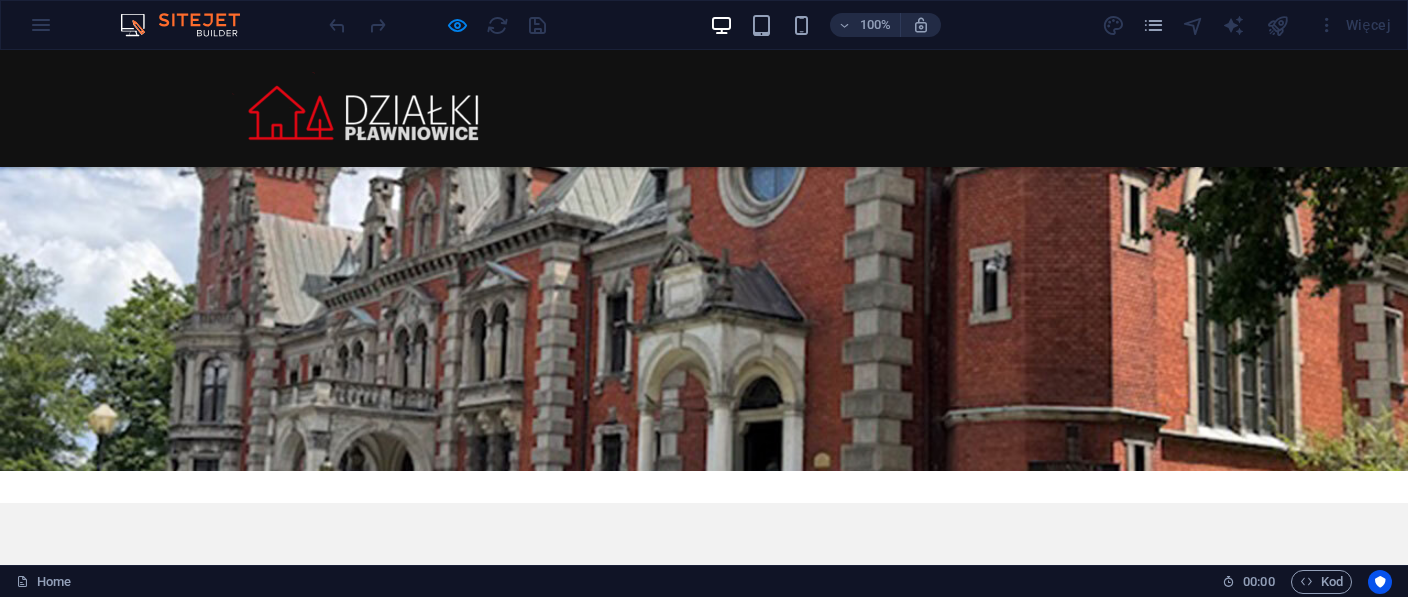 click on "×" at bounding box center [4, -2092] 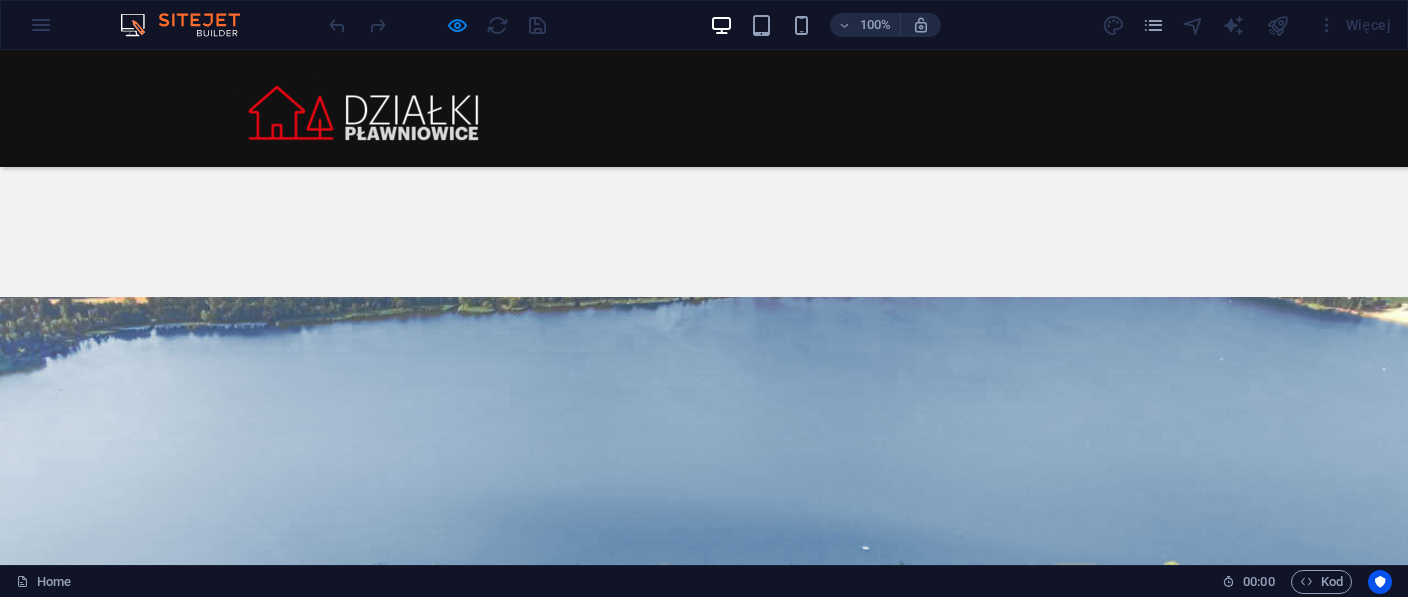 scroll, scrollTop: 2788, scrollLeft: 0, axis: vertical 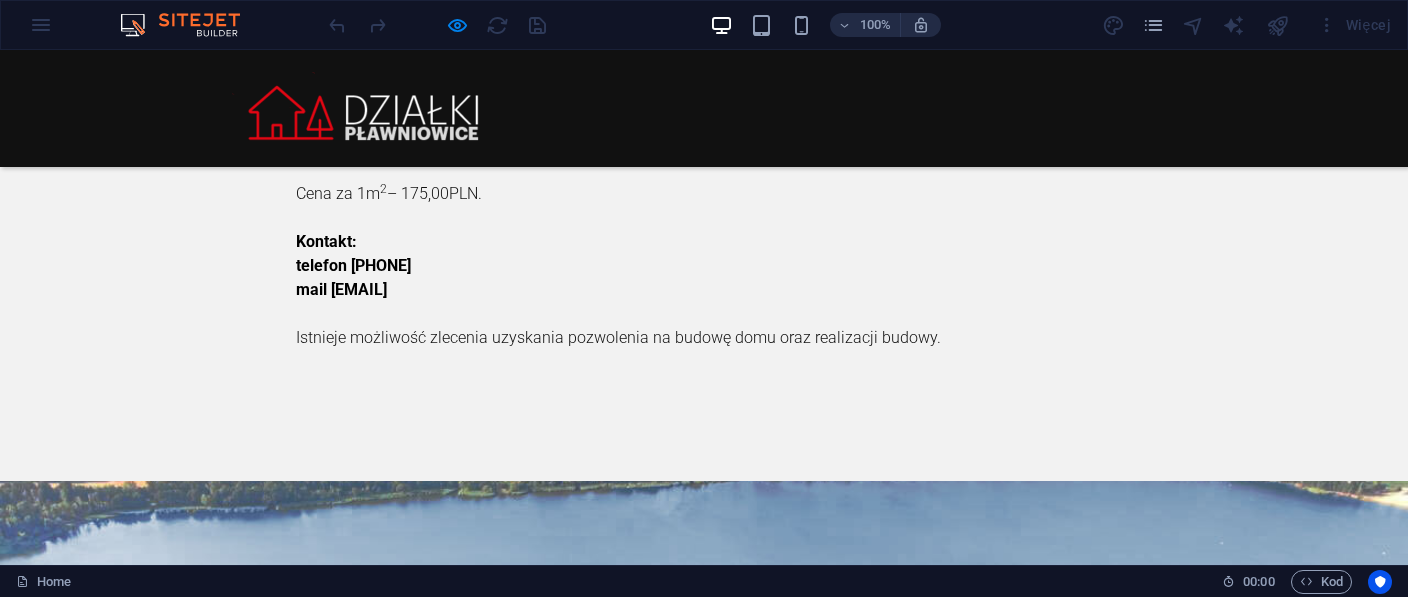 click at bounding box center [704, 1628] 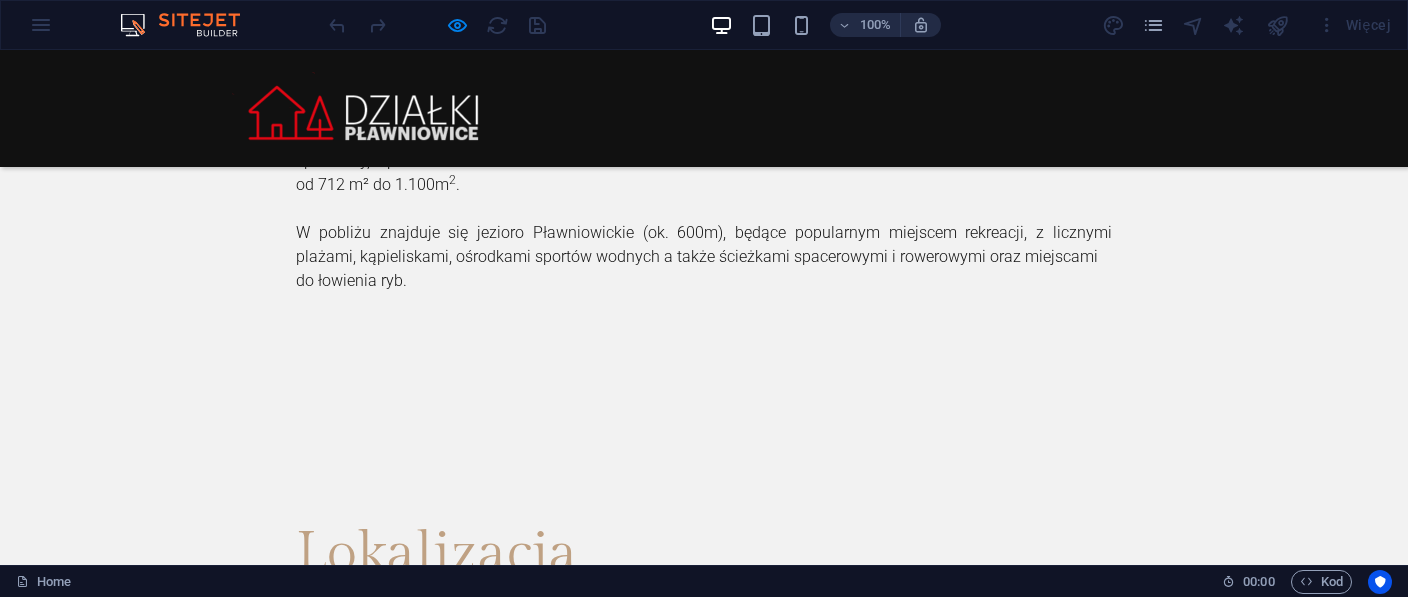 click on "×" at bounding box center [4, -2725] 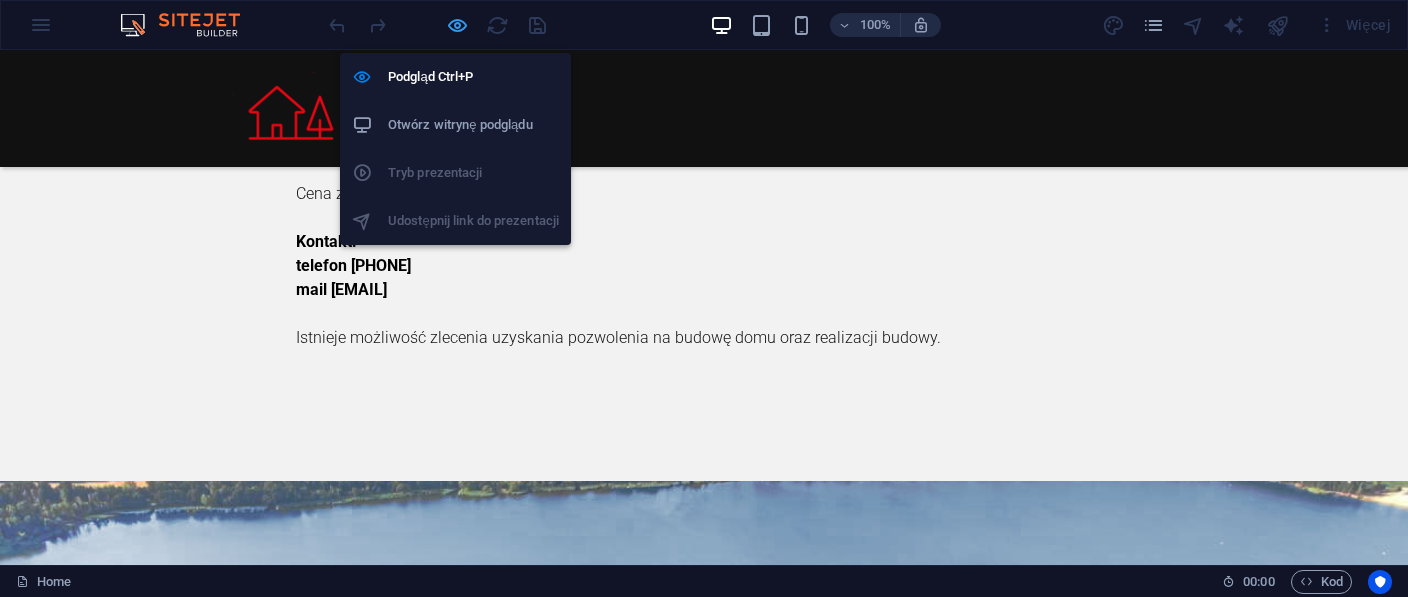 click at bounding box center [457, 25] 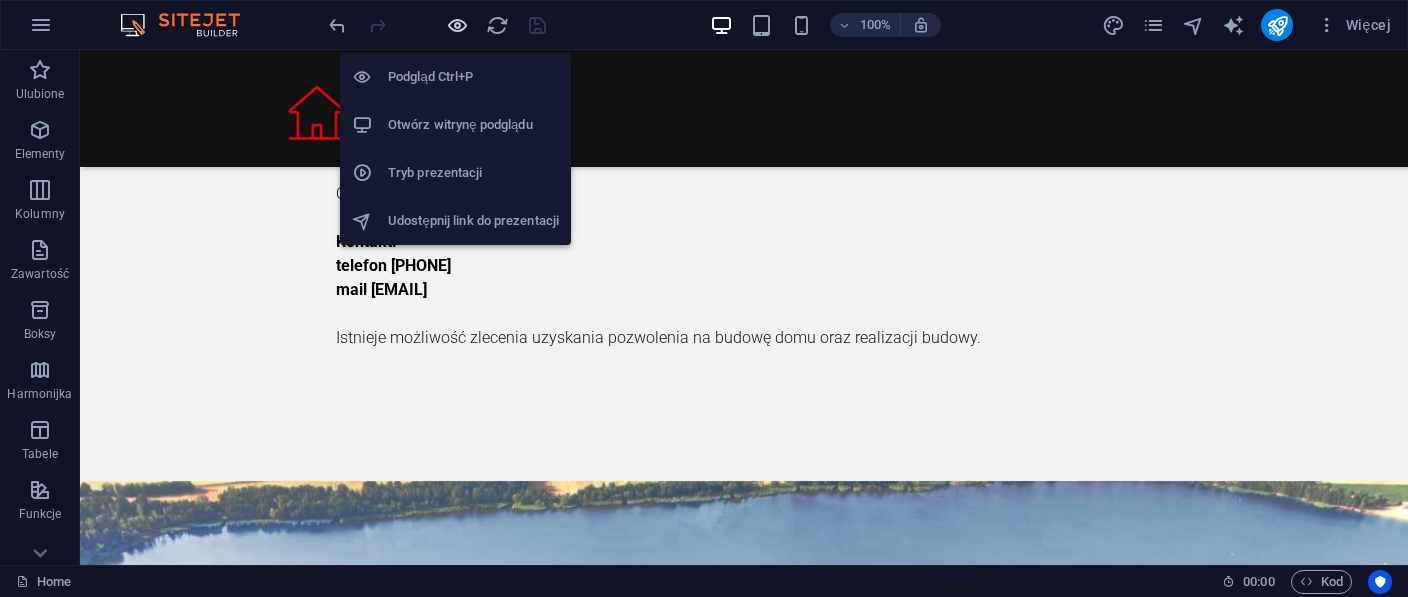 scroll, scrollTop: 2860, scrollLeft: 0, axis: vertical 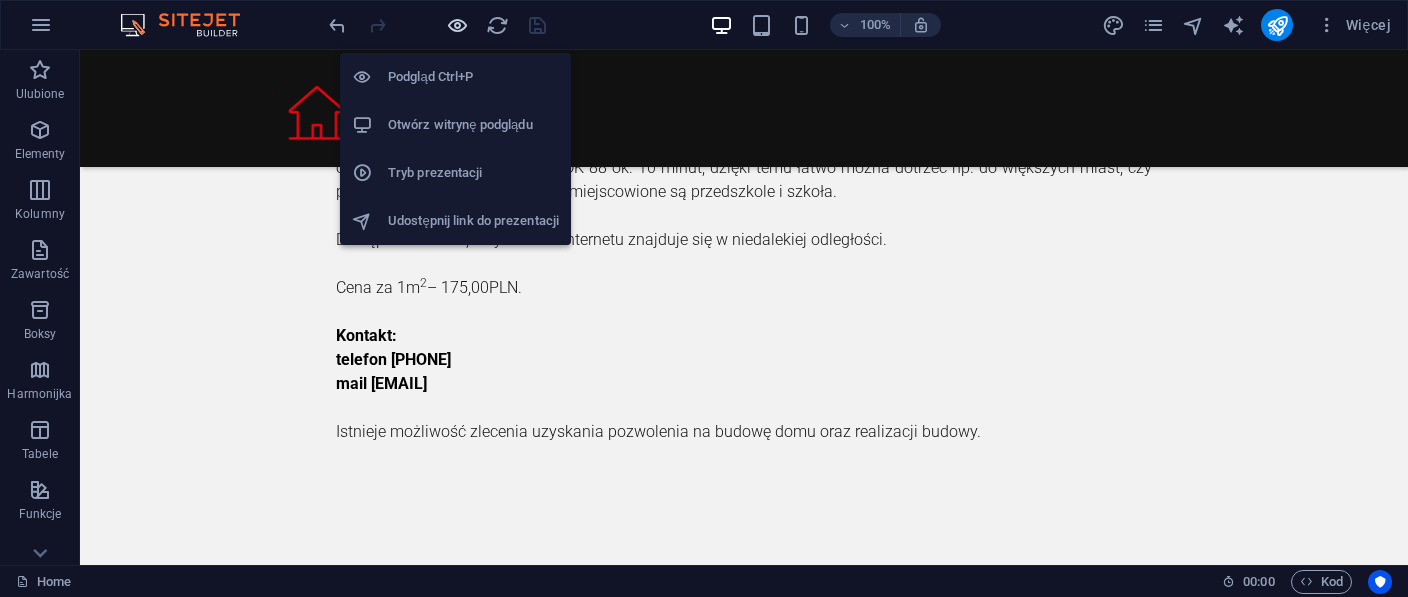 click at bounding box center (457, 25) 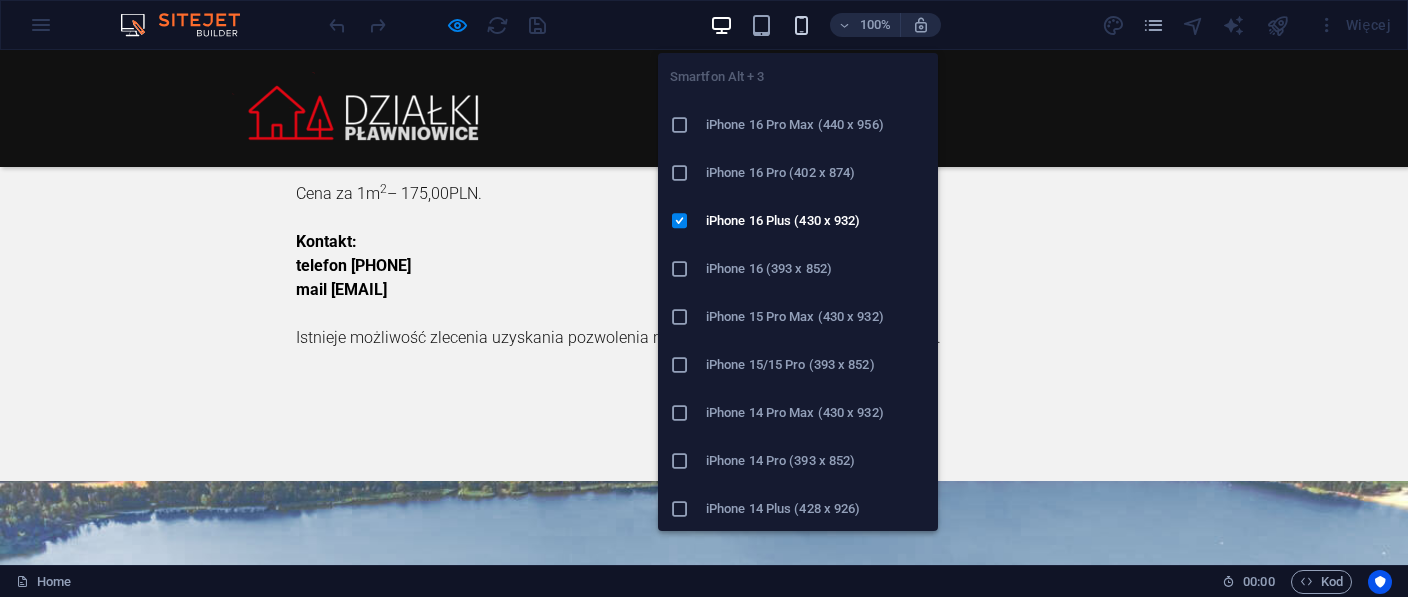 click at bounding box center [801, 25] 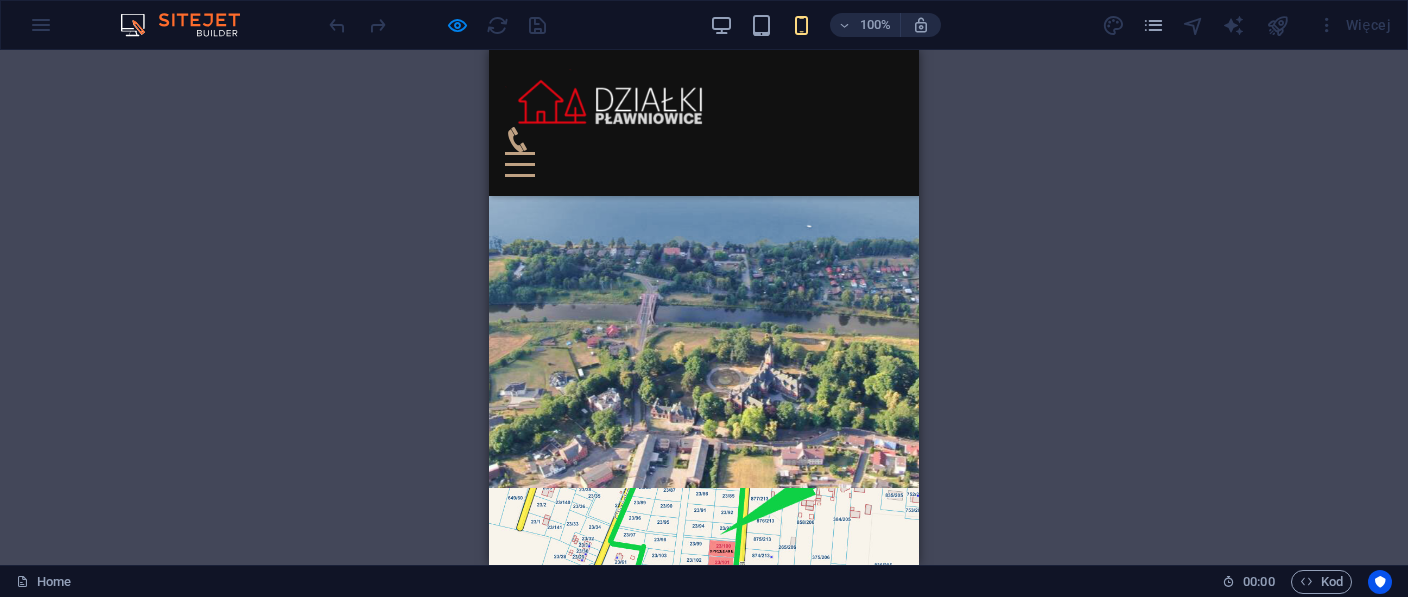 scroll, scrollTop: 3283, scrollLeft: 0, axis: vertical 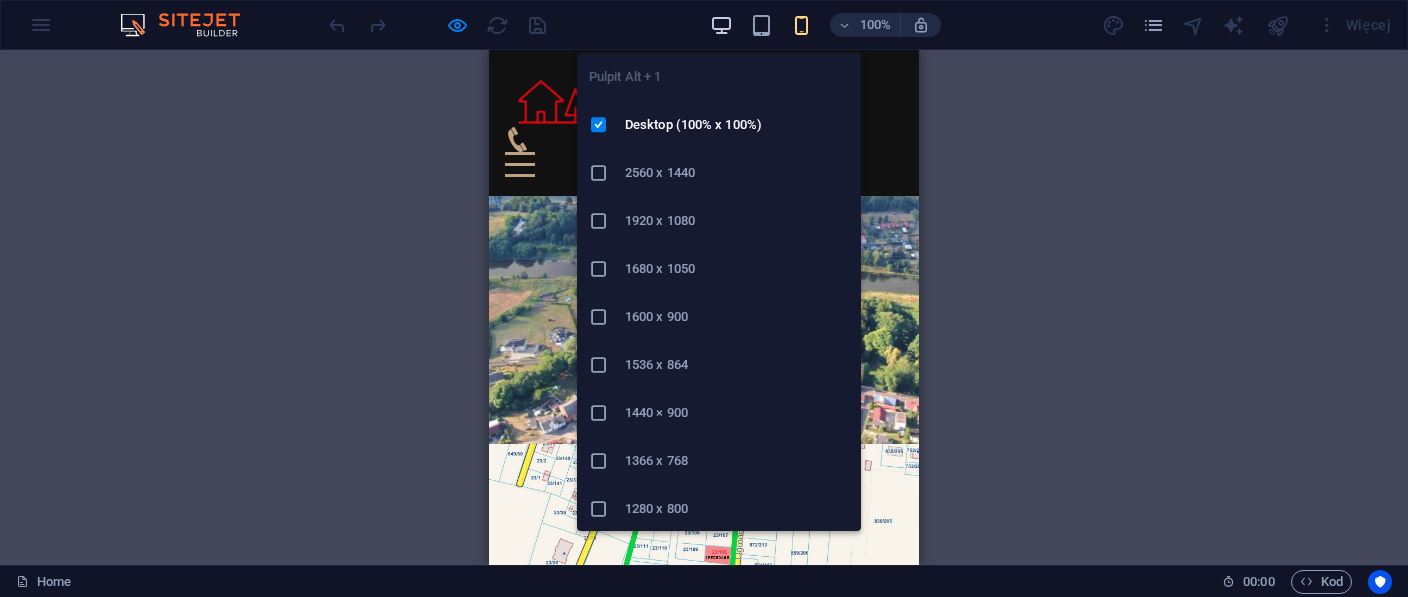 click at bounding box center [721, 25] 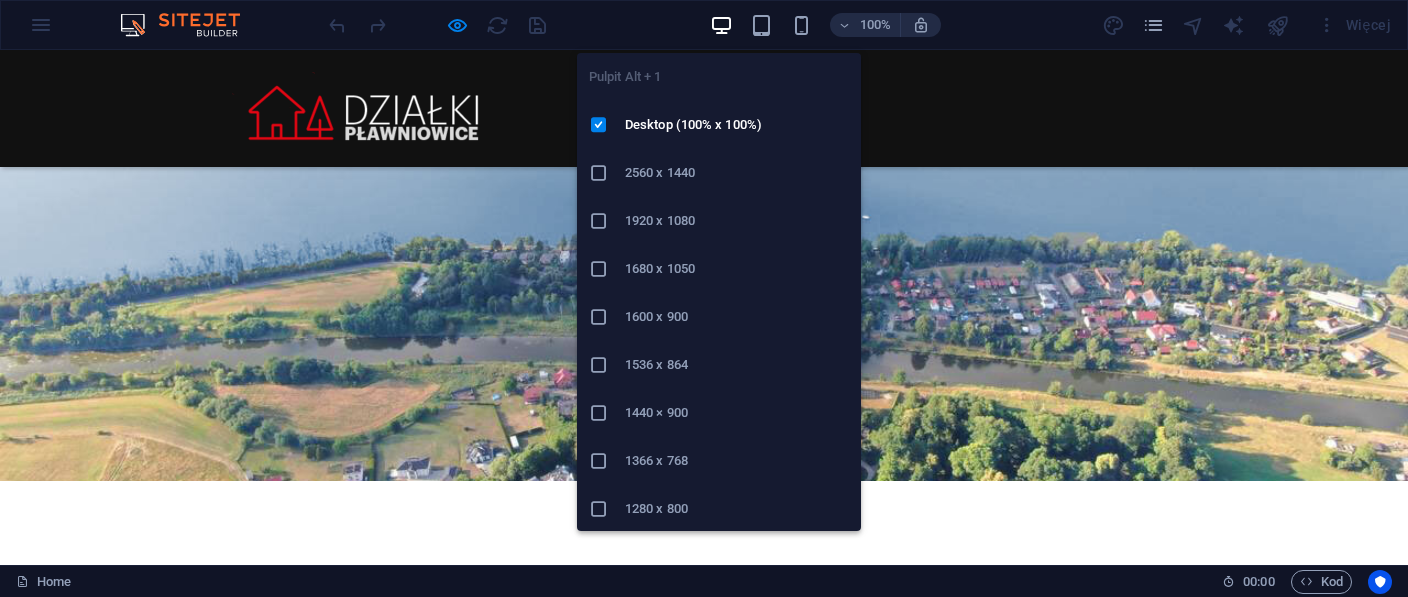 scroll, scrollTop: 3299, scrollLeft: 0, axis: vertical 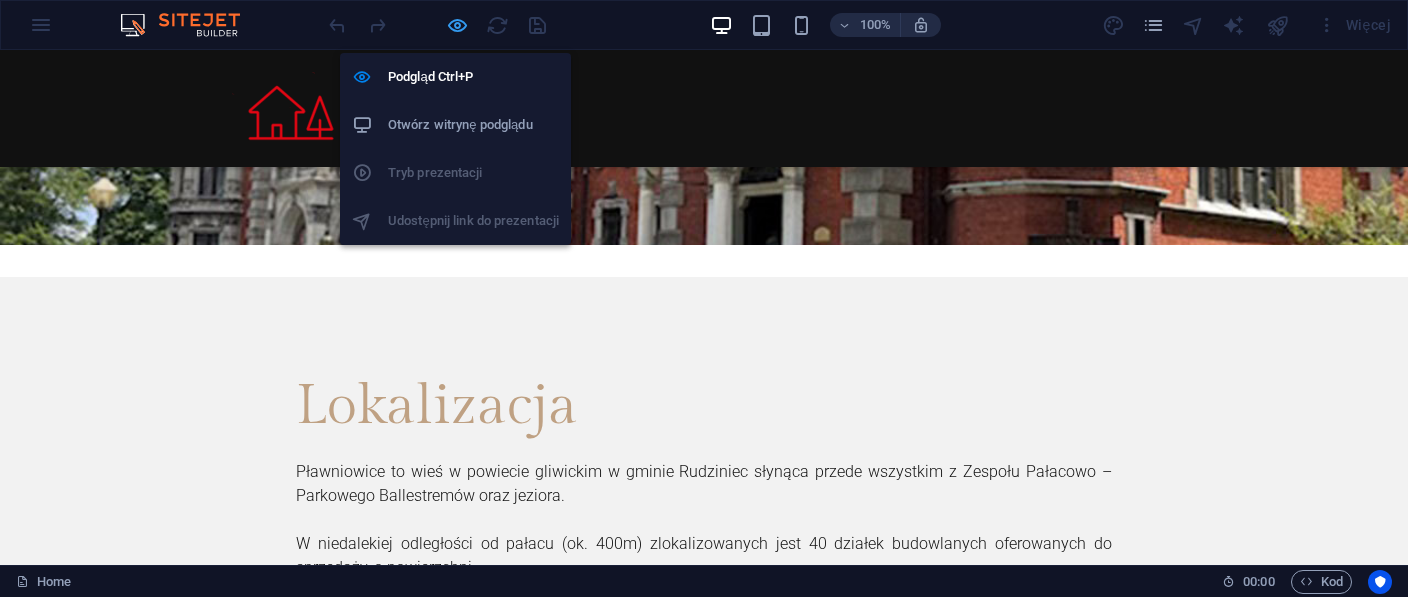 click at bounding box center [457, 25] 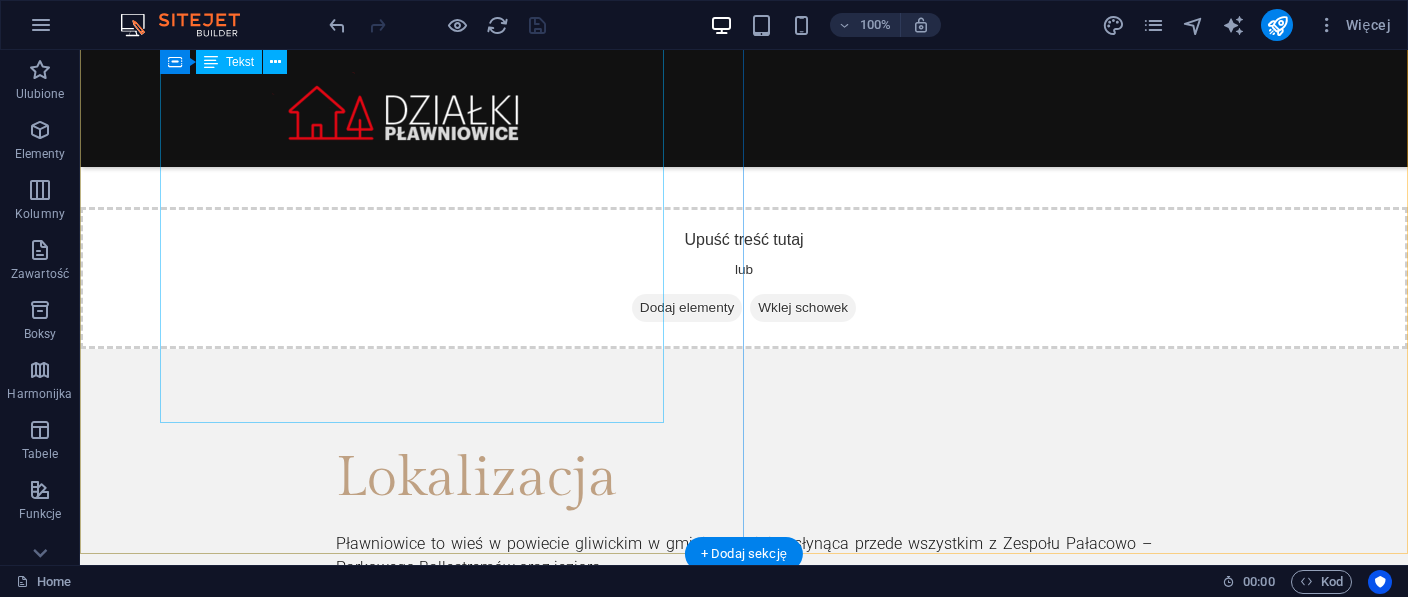 scroll, scrollTop: 2128, scrollLeft: 0, axis: vertical 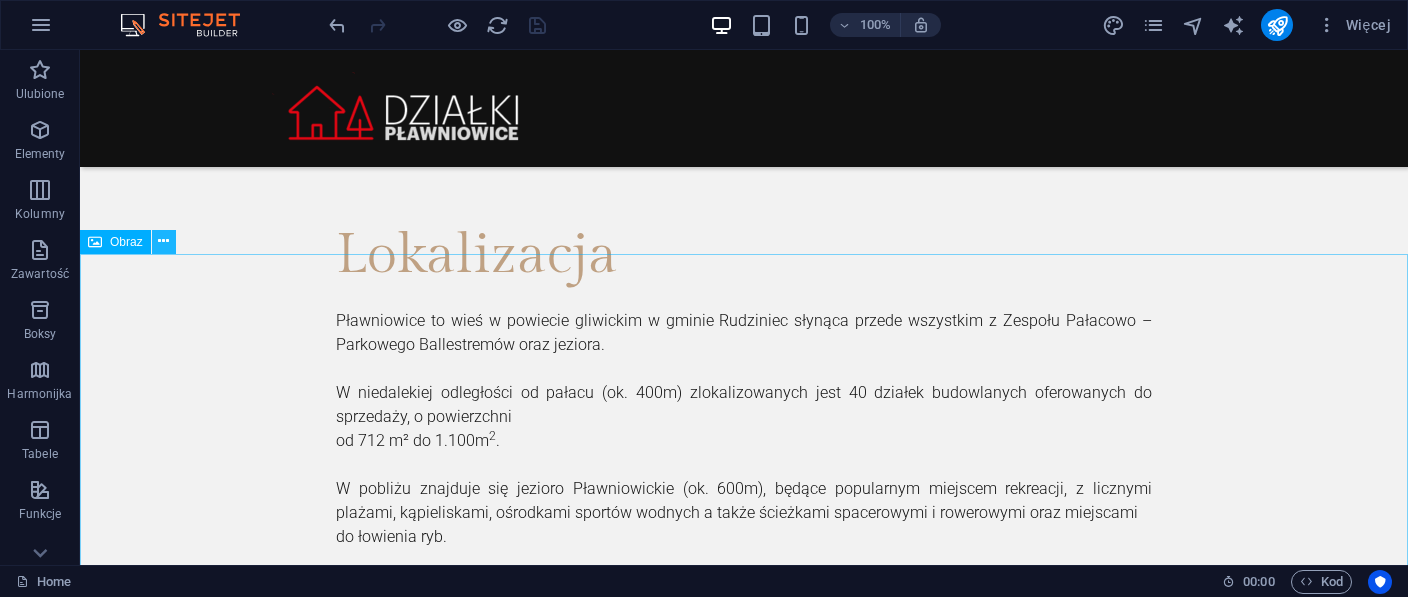 click at bounding box center (163, 241) 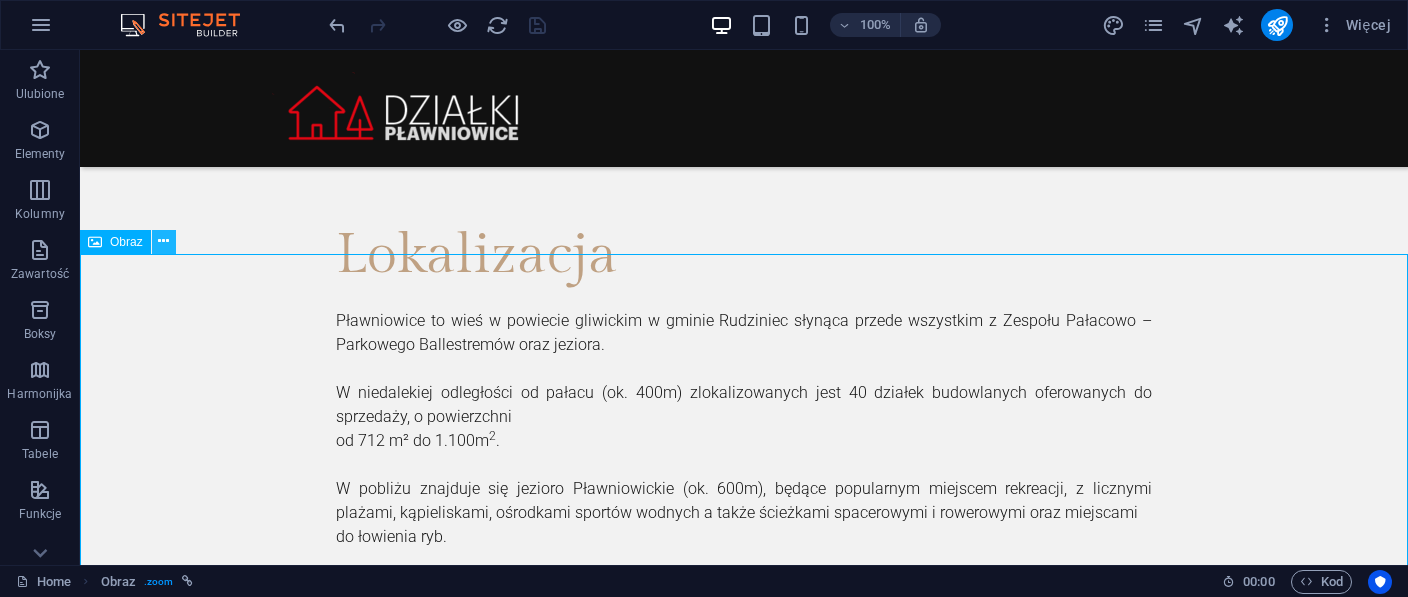 click at bounding box center (164, 242) 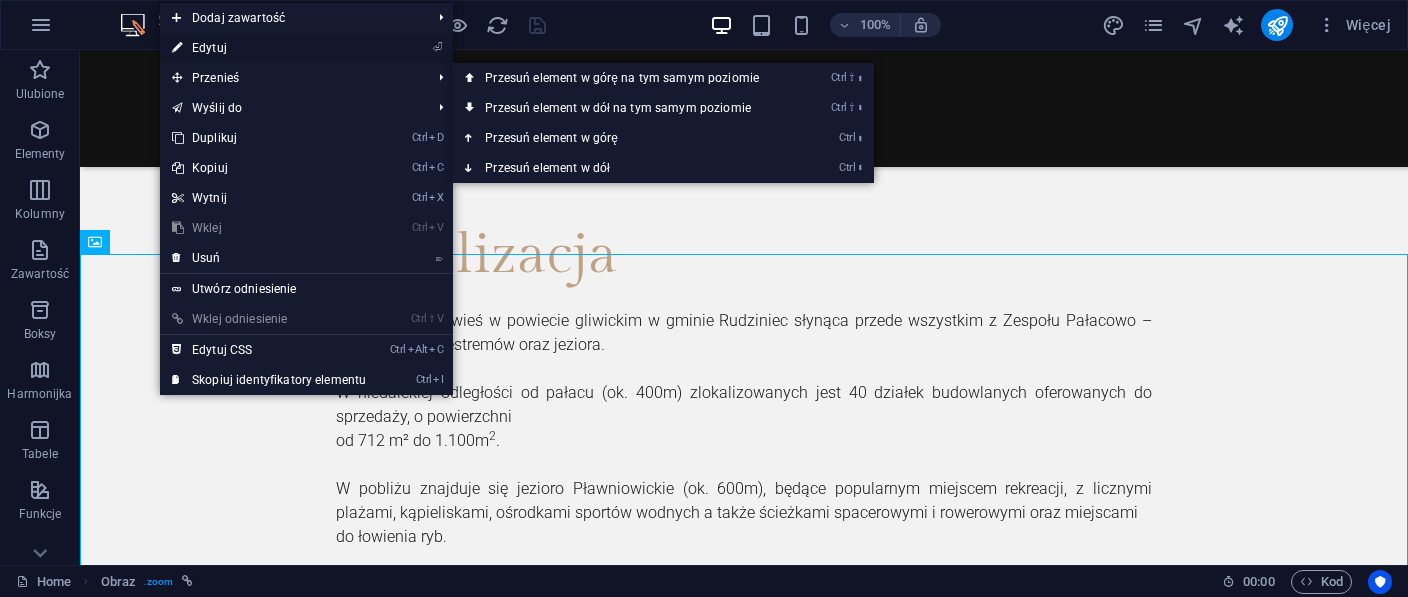 click on "⏎  Edytuj" at bounding box center (269, 48) 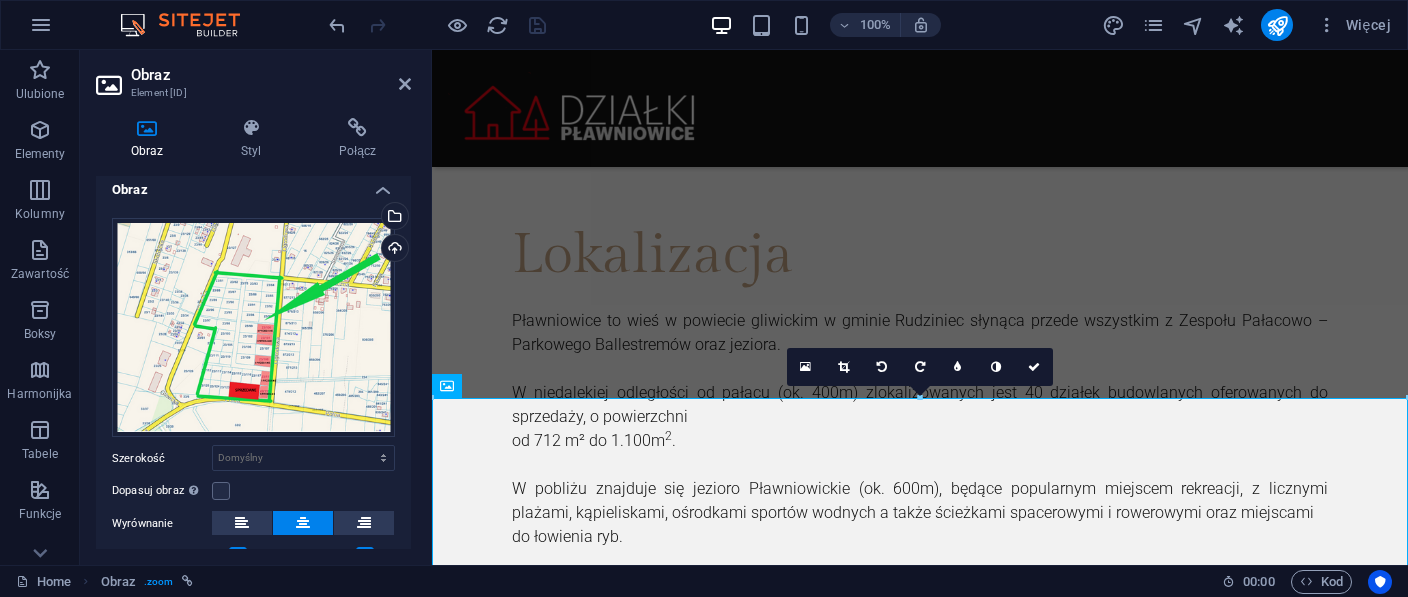 scroll, scrollTop: 0, scrollLeft: 0, axis: both 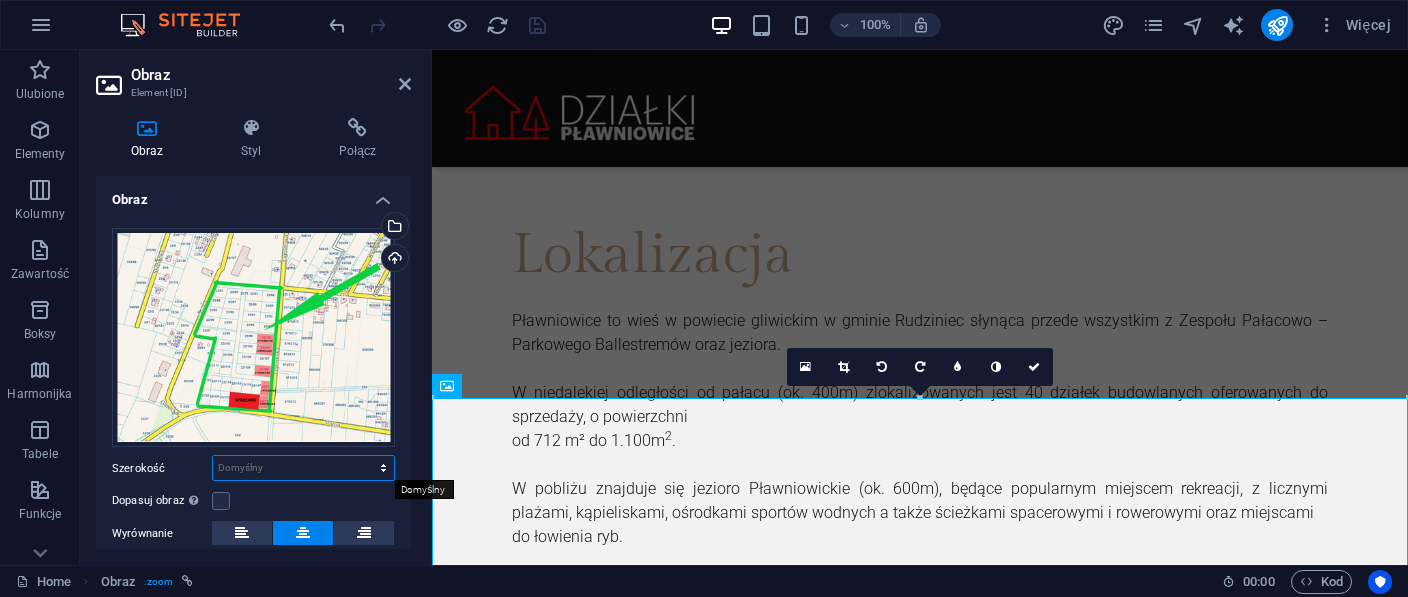 click on "Domyślny automatycznie px rem % em vh vw" at bounding box center [303, 468] 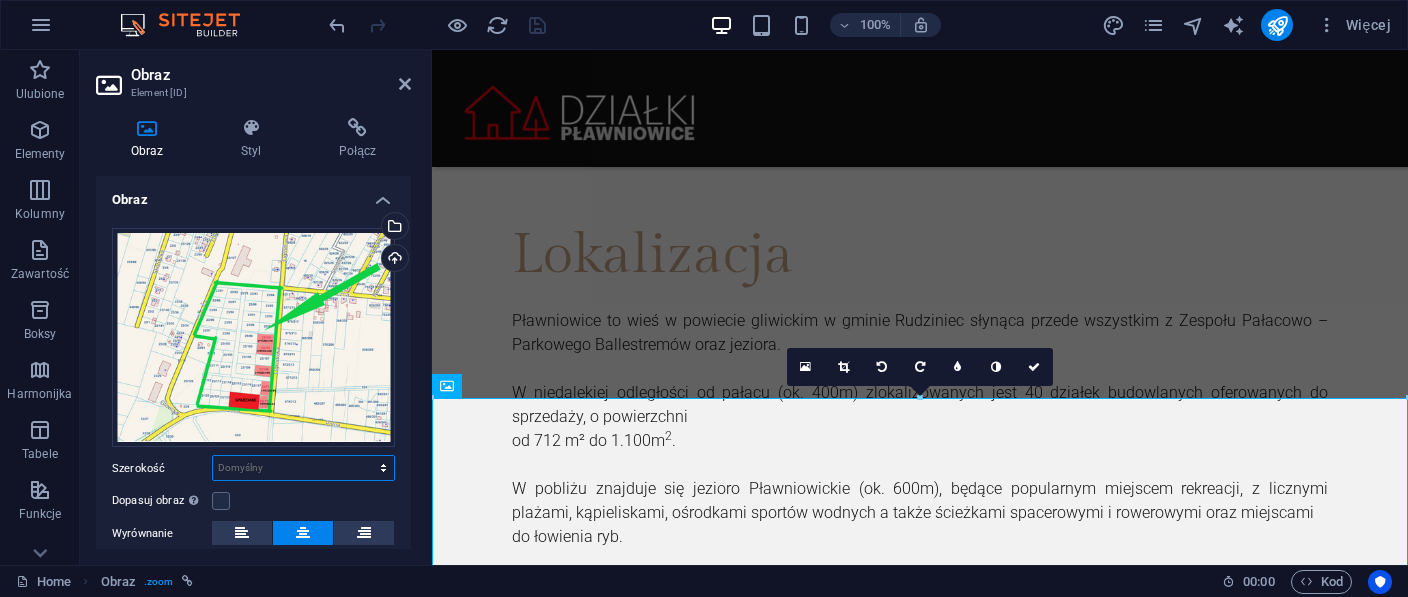 click on "Domyślny automatycznie px rem % em vh vw" at bounding box center (303, 468) 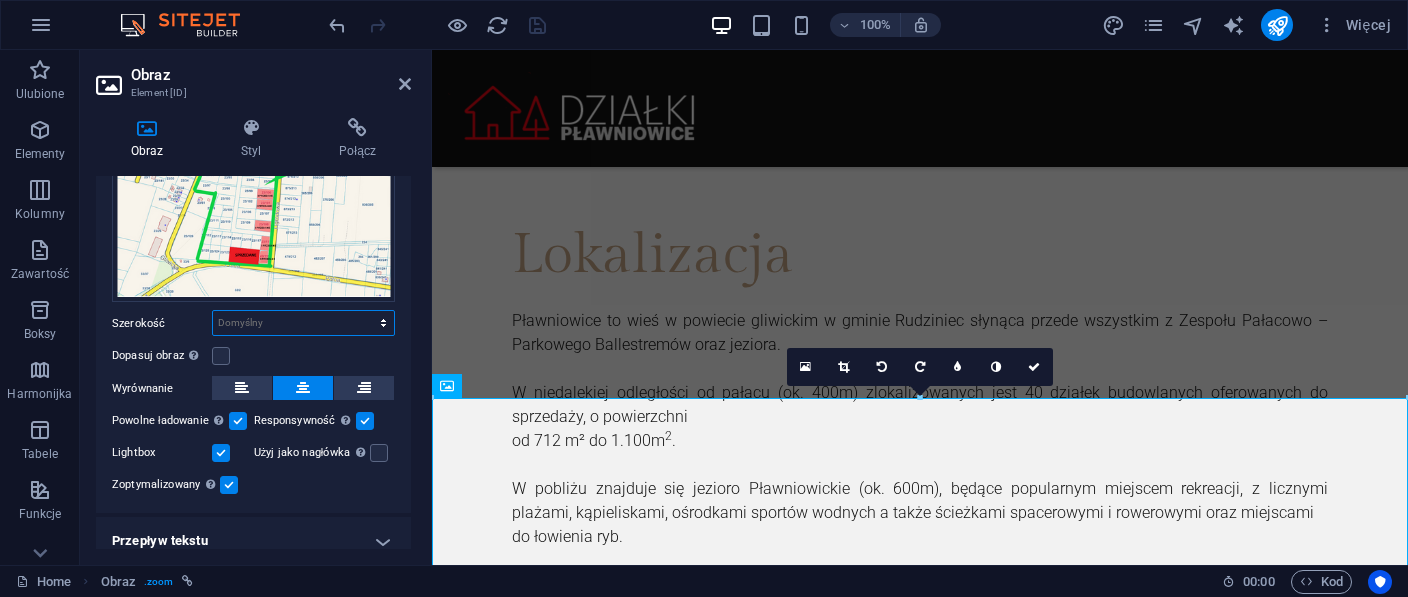 scroll, scrollTop: 184, scrollLeft: 0, axis: vertical 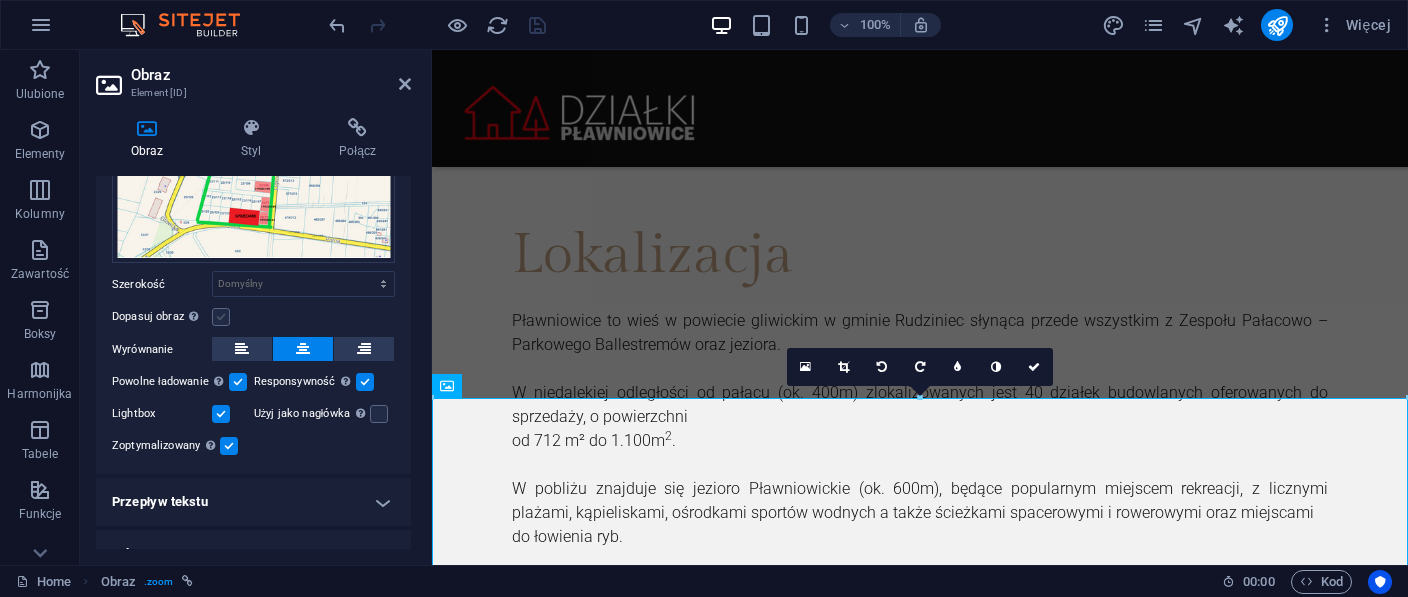 click at bounding box center (221, 317) 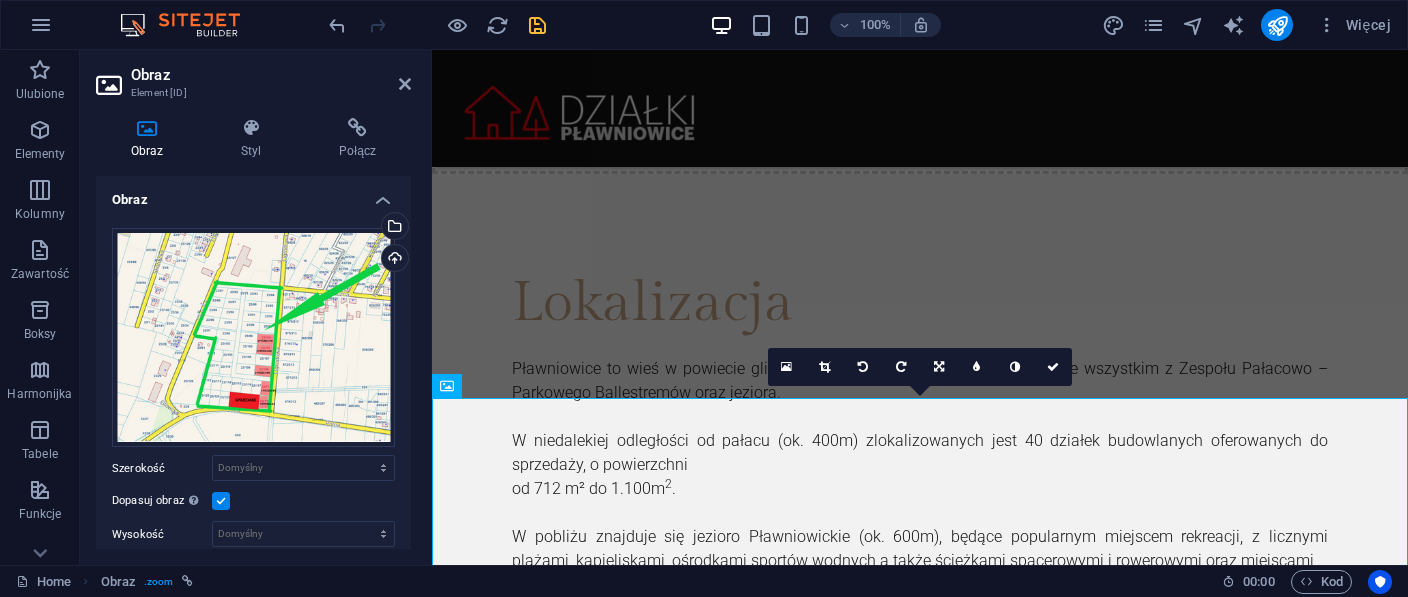 scroll, scrollTop: 0, scrollLeft: 0, axis: both 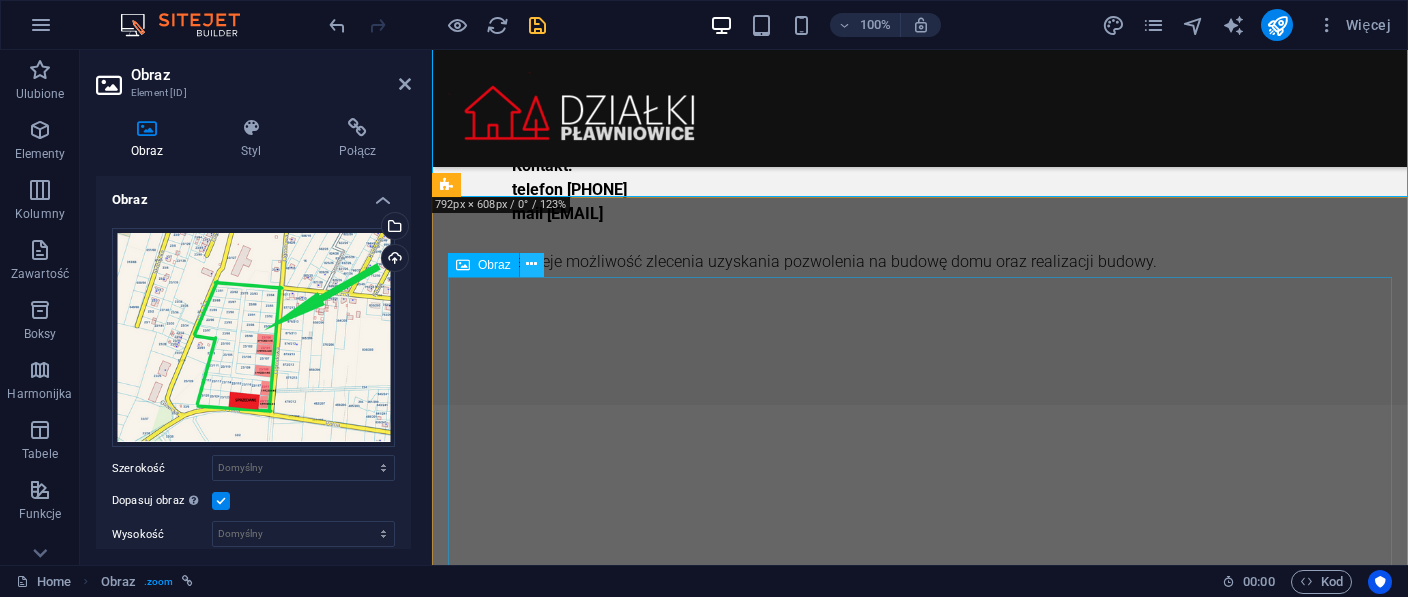 click at bounding box center [531, 264] 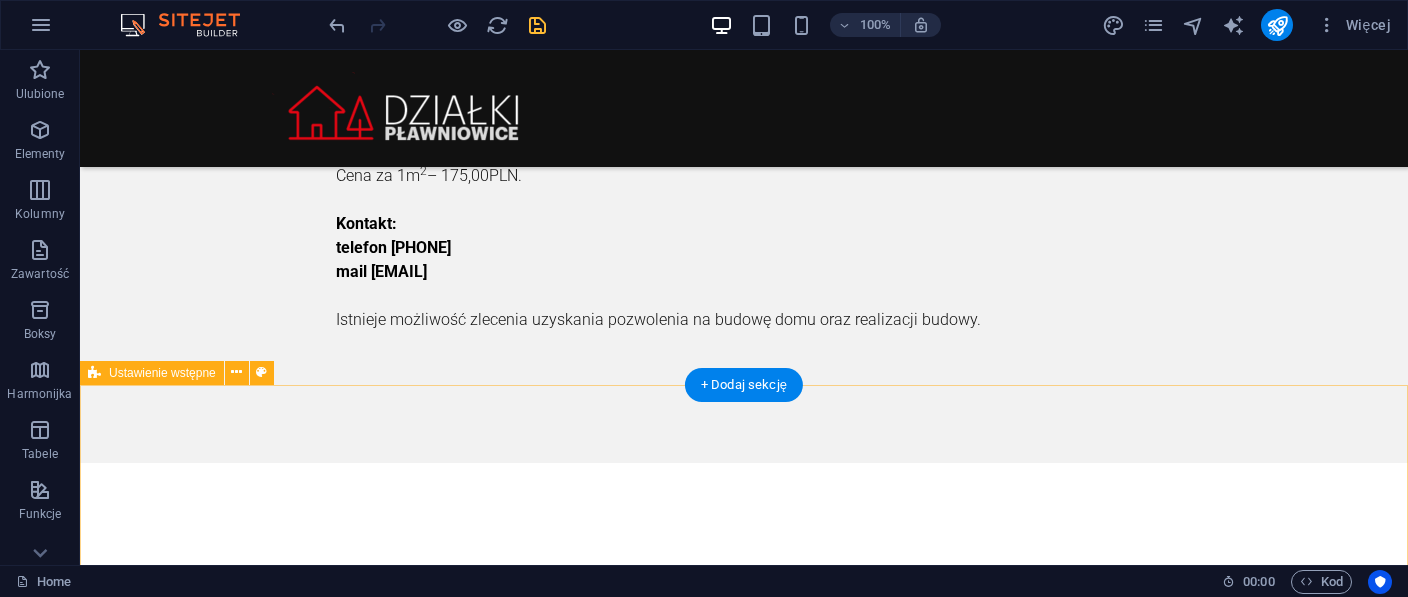 scroll, scrollTop: 3078, scrollLeft: 0, axis: vertical 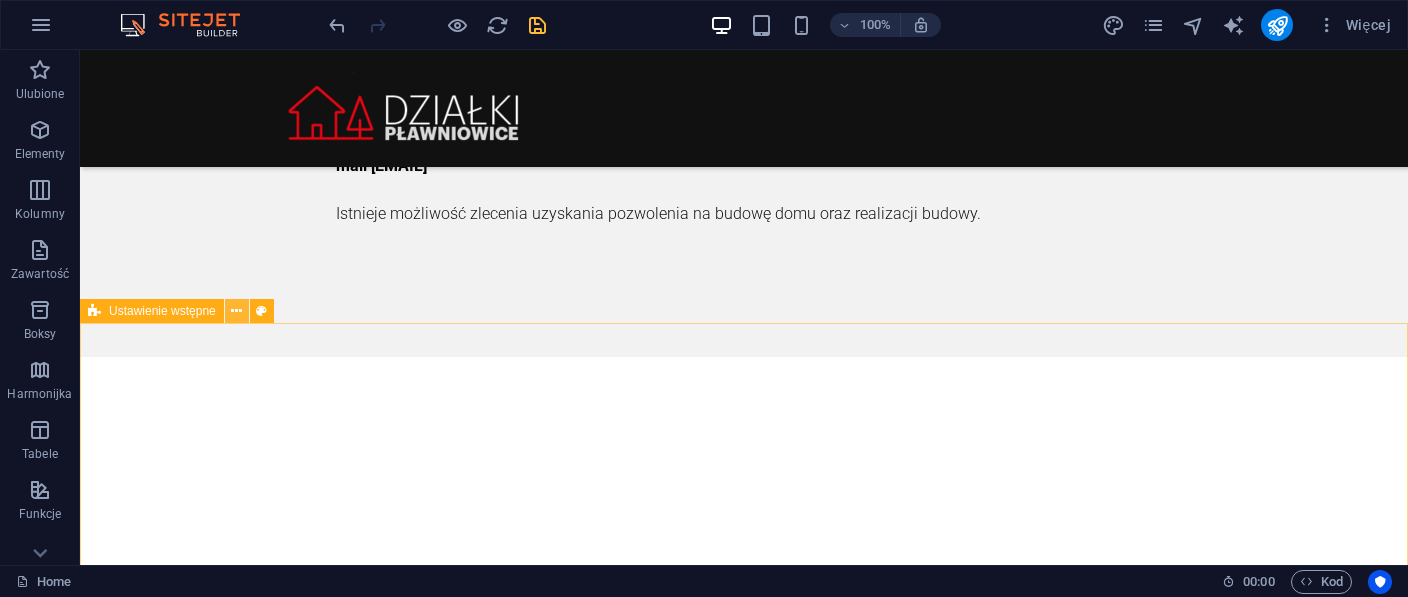 click at bounding box center [236, 311] 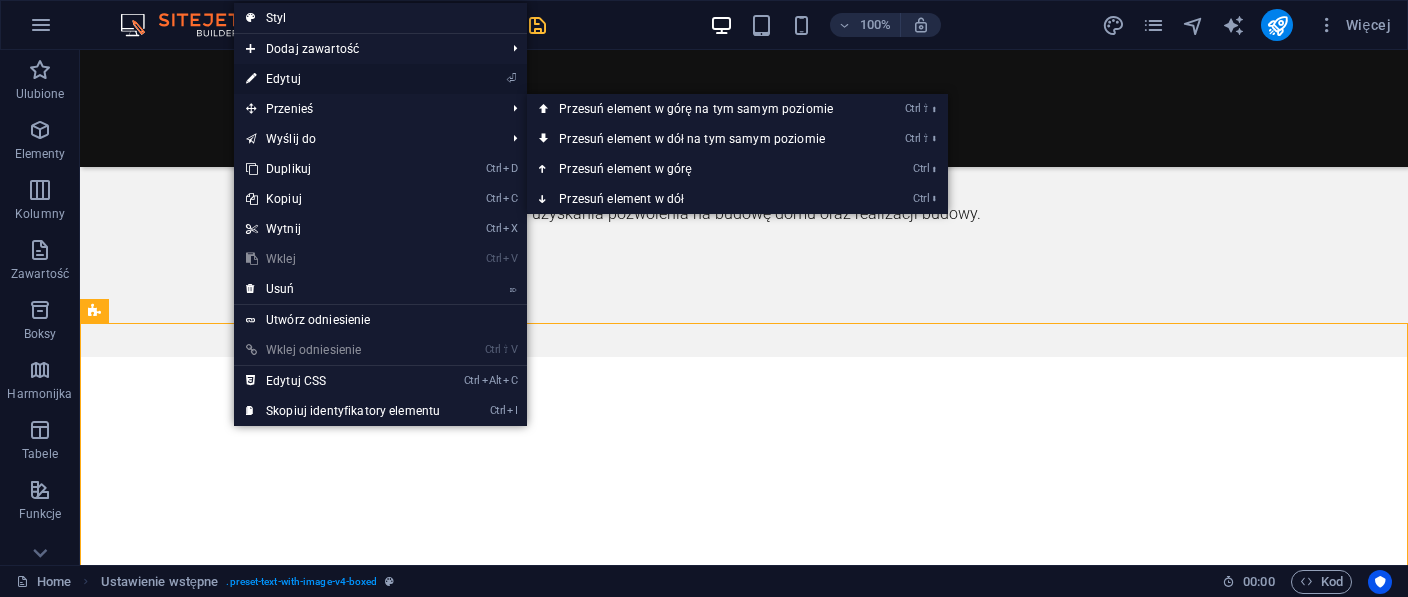 click on "⏎  Edytuj" at bounding box center [343, 79] 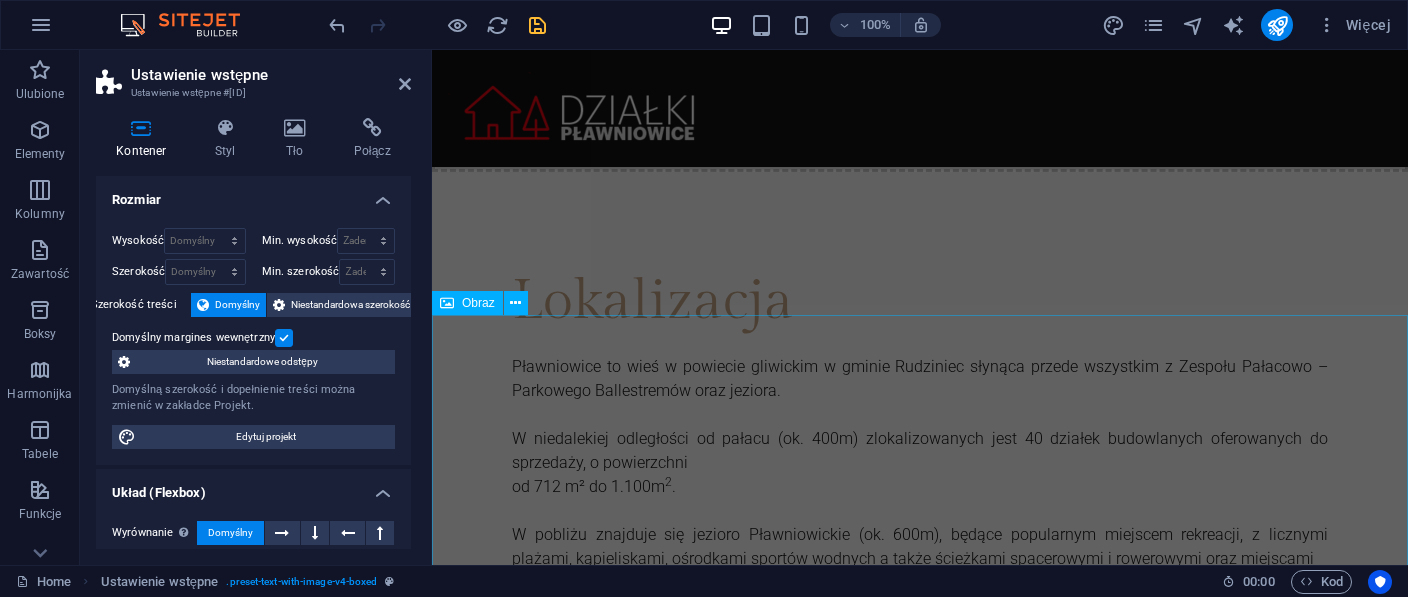 scroll, scrollTop: 2128, scrollLeft: 0, axis: vertical 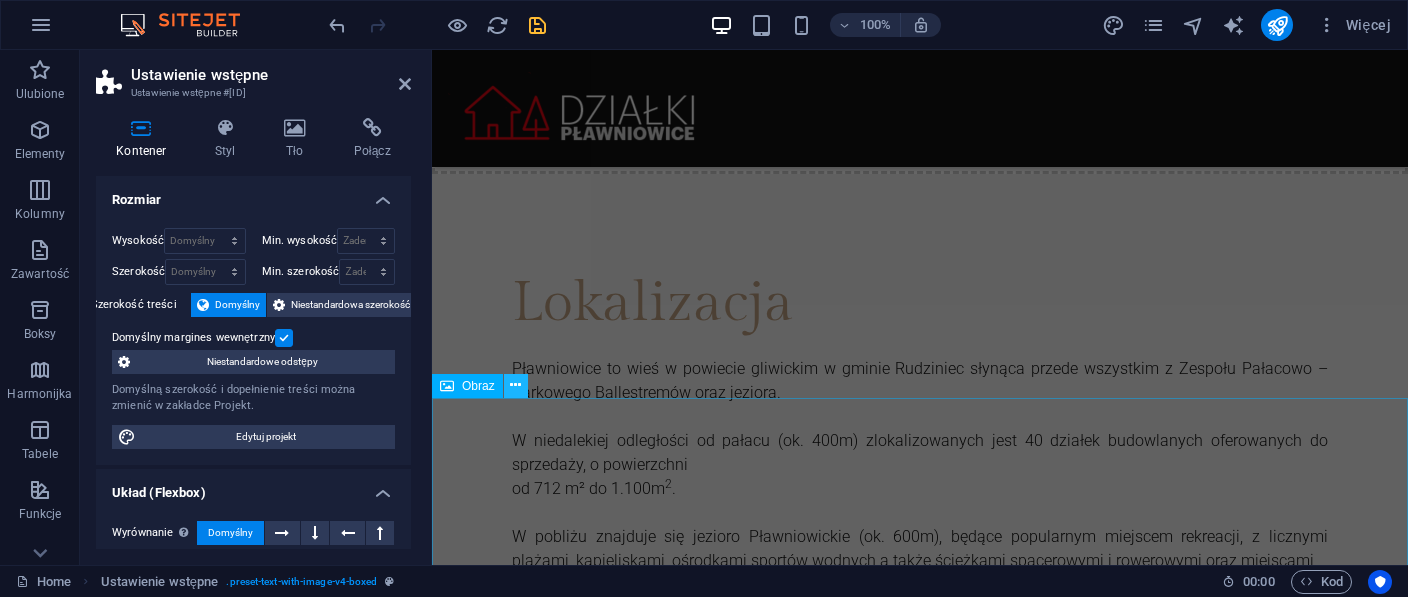 click at bounding box center (515, 385) 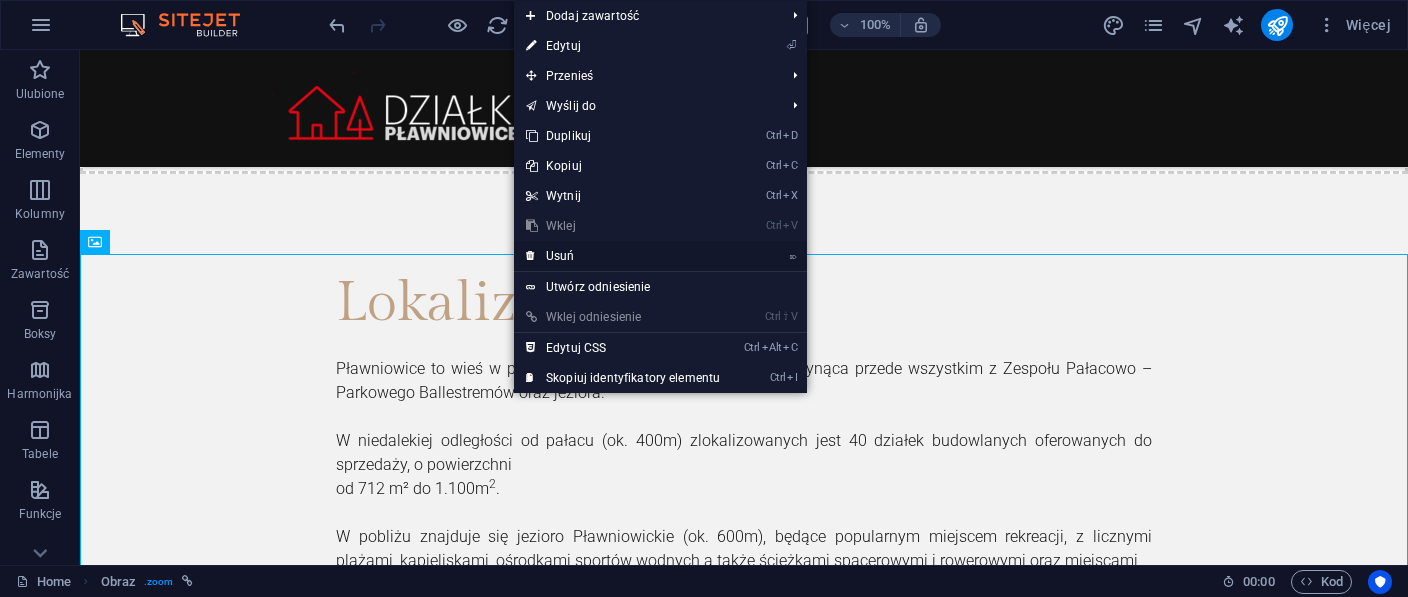 click on "⌦  Usuń" at bounding box center (623, 256) 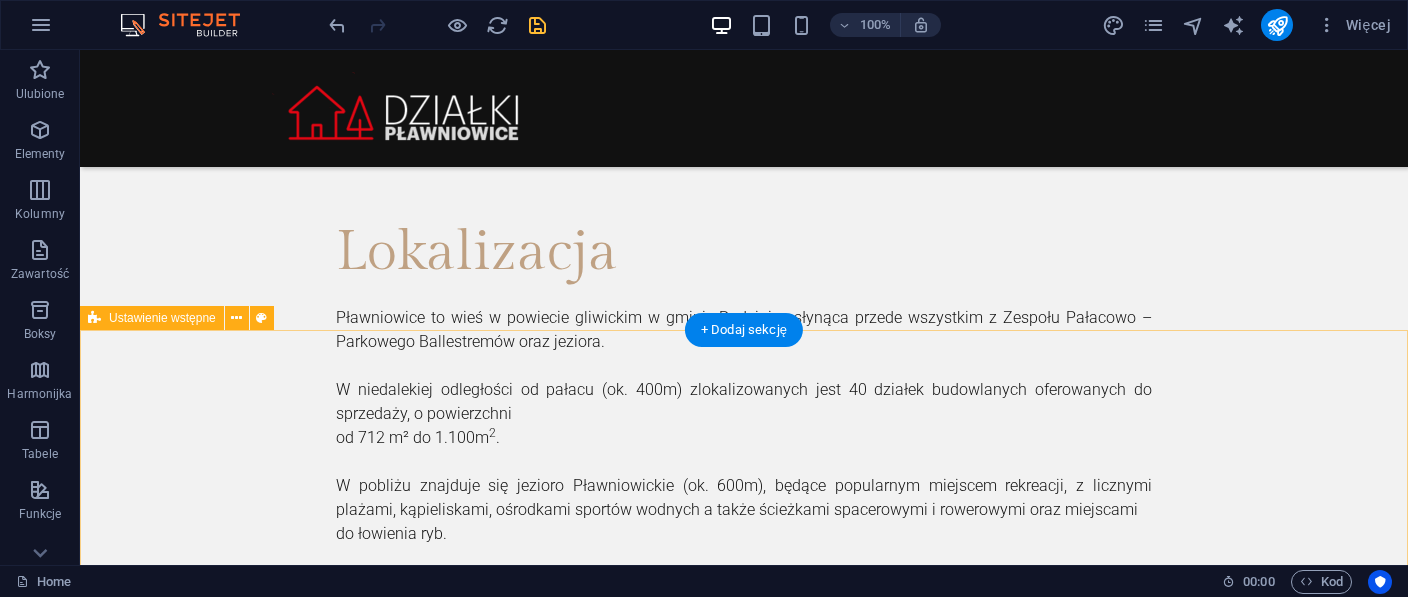 scroll, scrollTop: 2175, scrollLeft: 0, axis: vertical 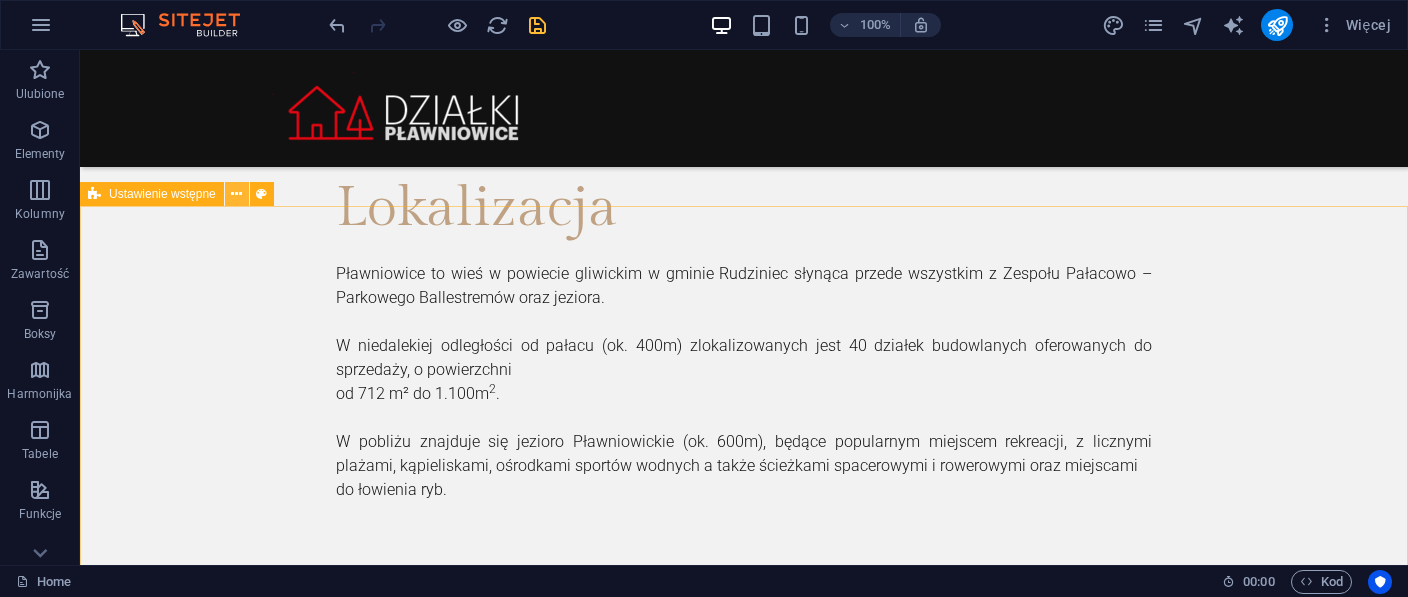 click at bounding box center (236, 194) 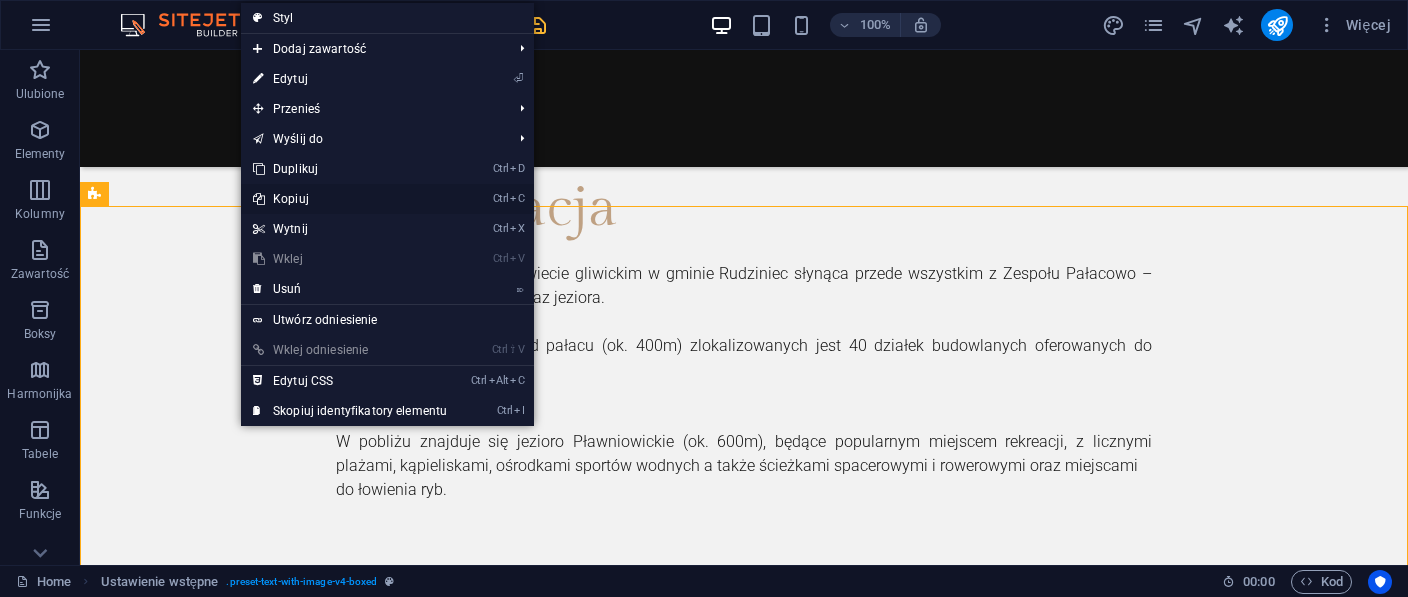 click on "Ctrl C  Kopiuj" at bounding box center [350, 199] 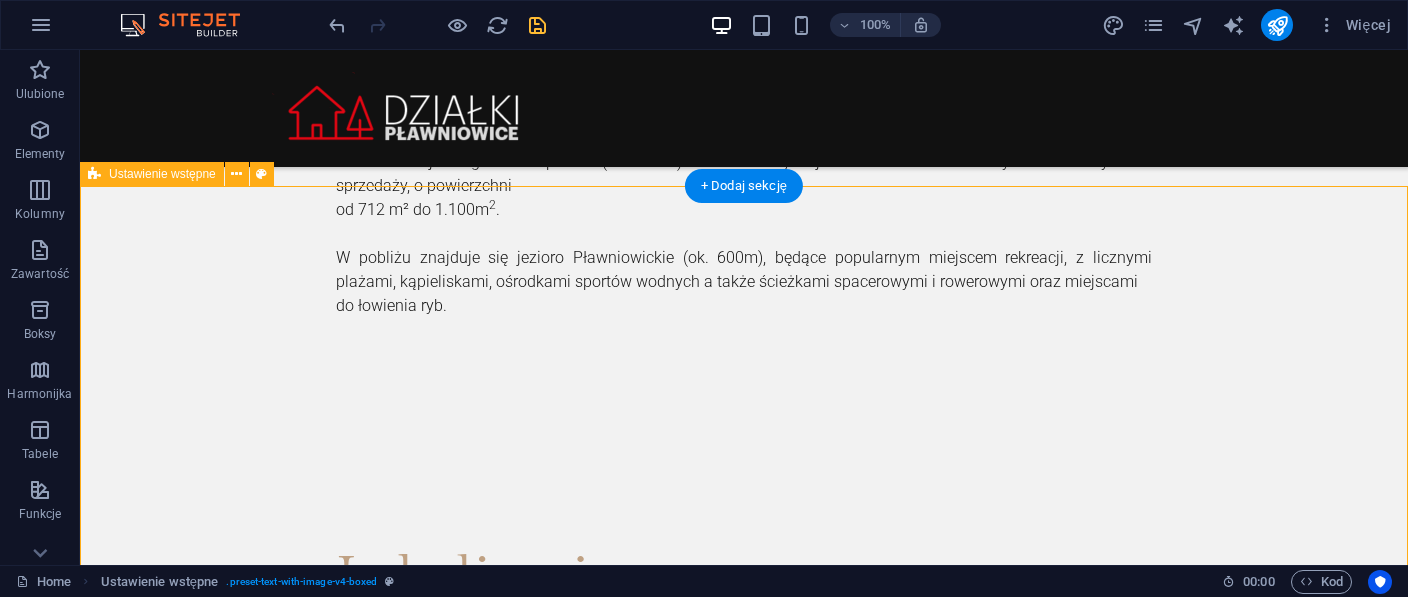 scroll, scrollTop: 2492, scrollLeft: 0, axis: vertical 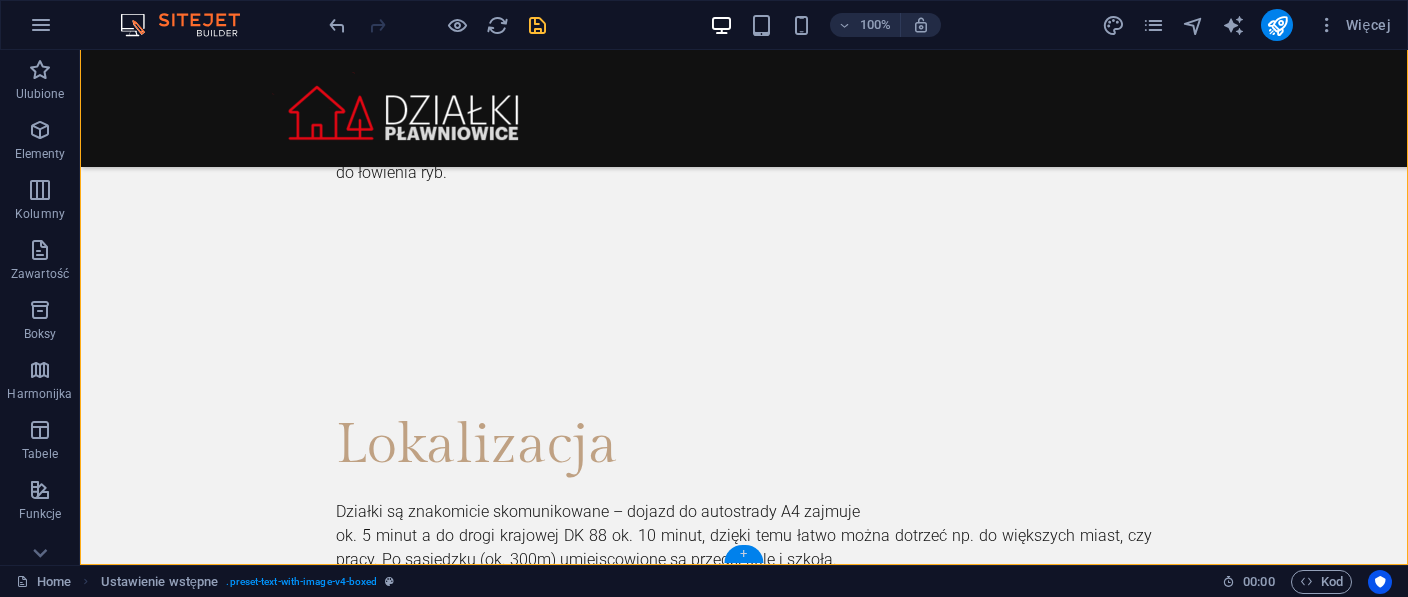 click on "+" at bounding box center (743, 554) 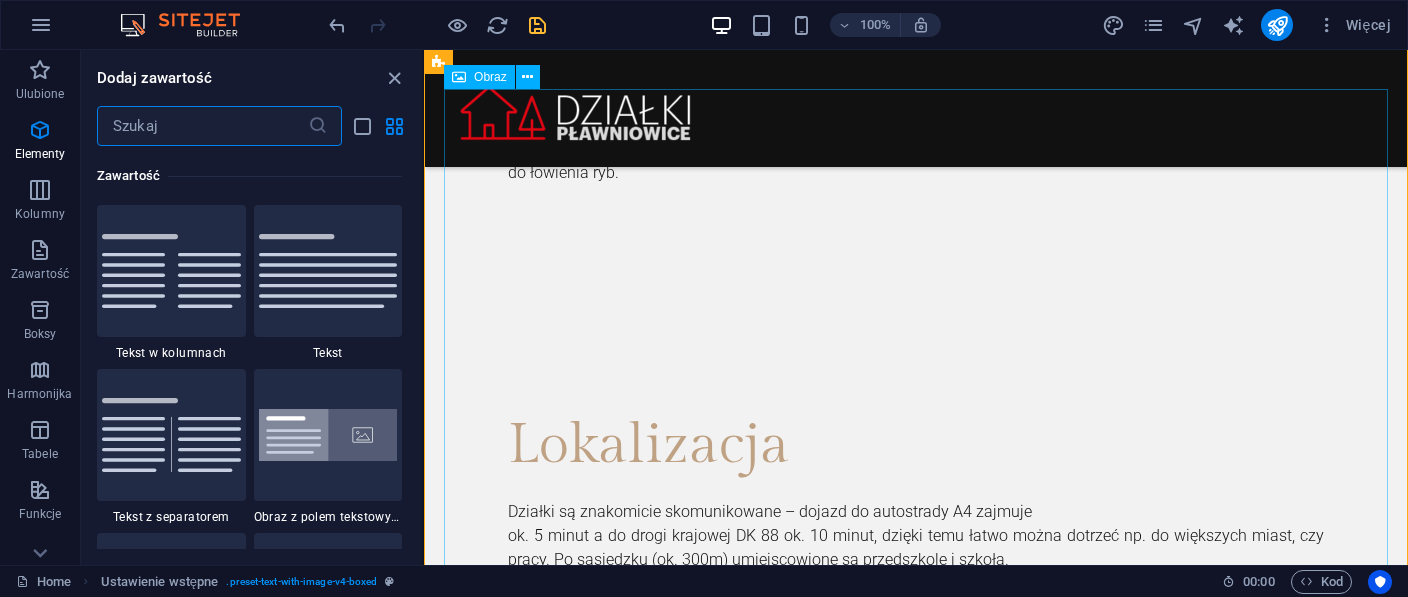 scroll, scrollTop: 3498, scrollLeft: 0, axis: vertical 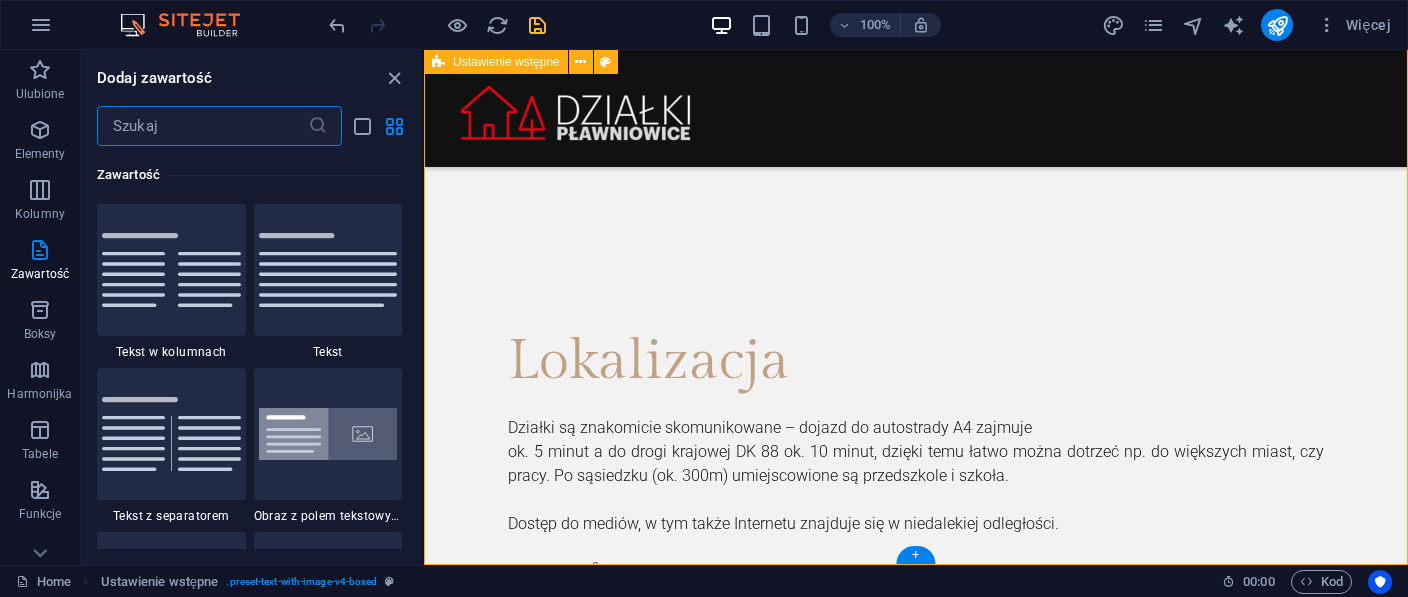 click at bounding box center [916, 1992] 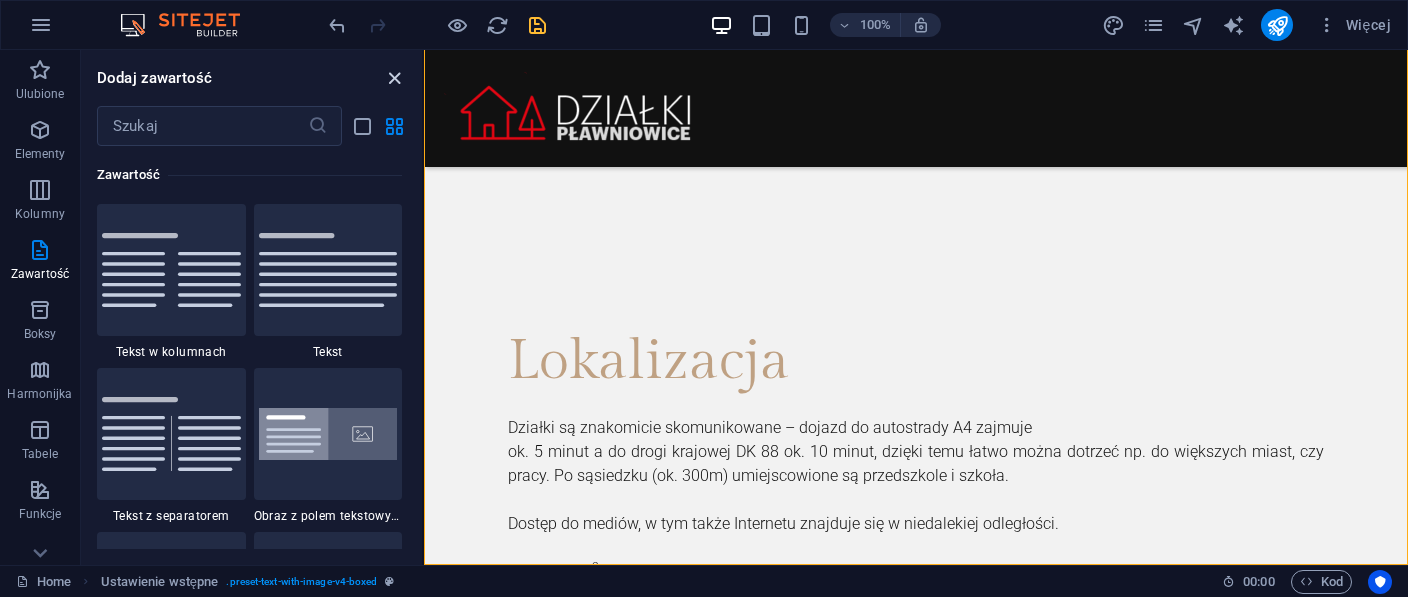 click at bounding box center (394, 78) 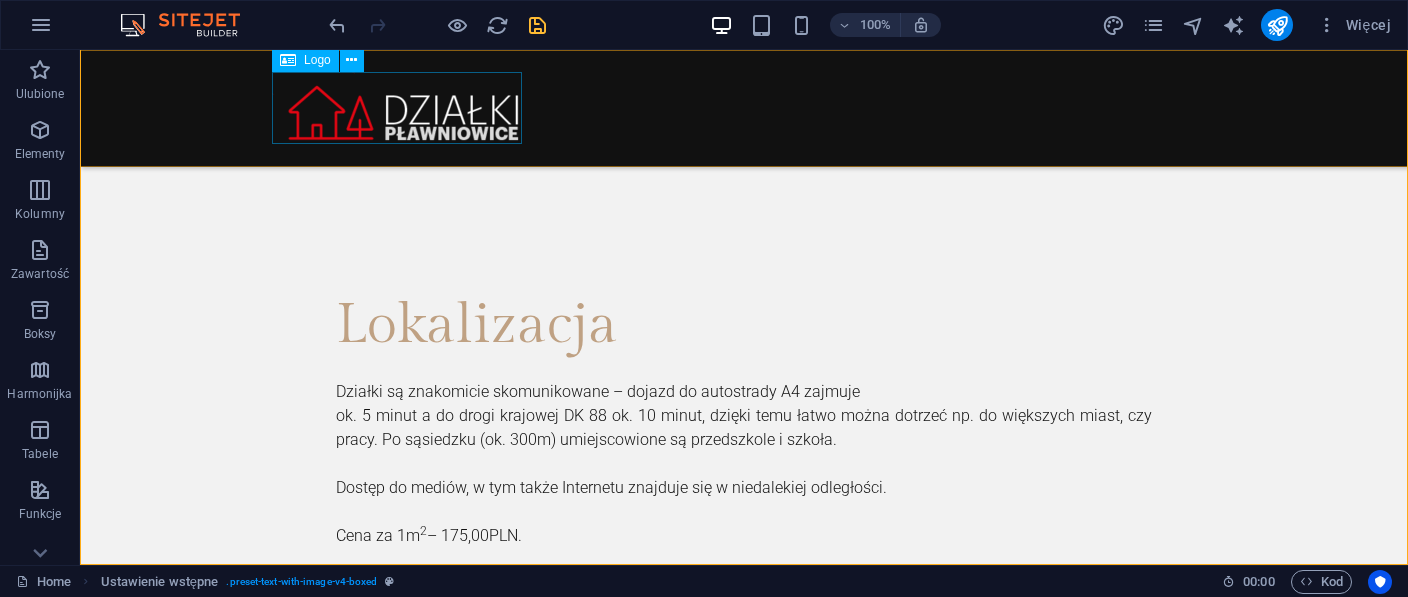 scroll, scrollTop: 2492, scrollLeft: 0, axis: vertical 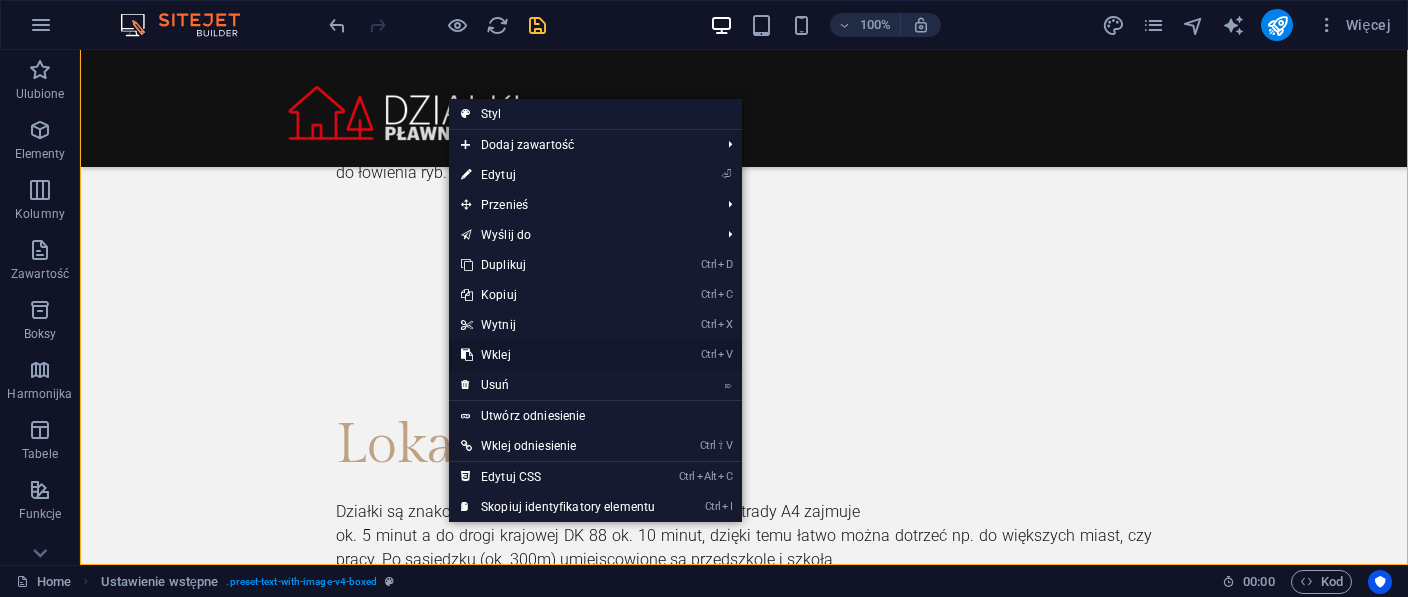 click on "Ctrl V  Wklej" at bounding box center [558, 355] 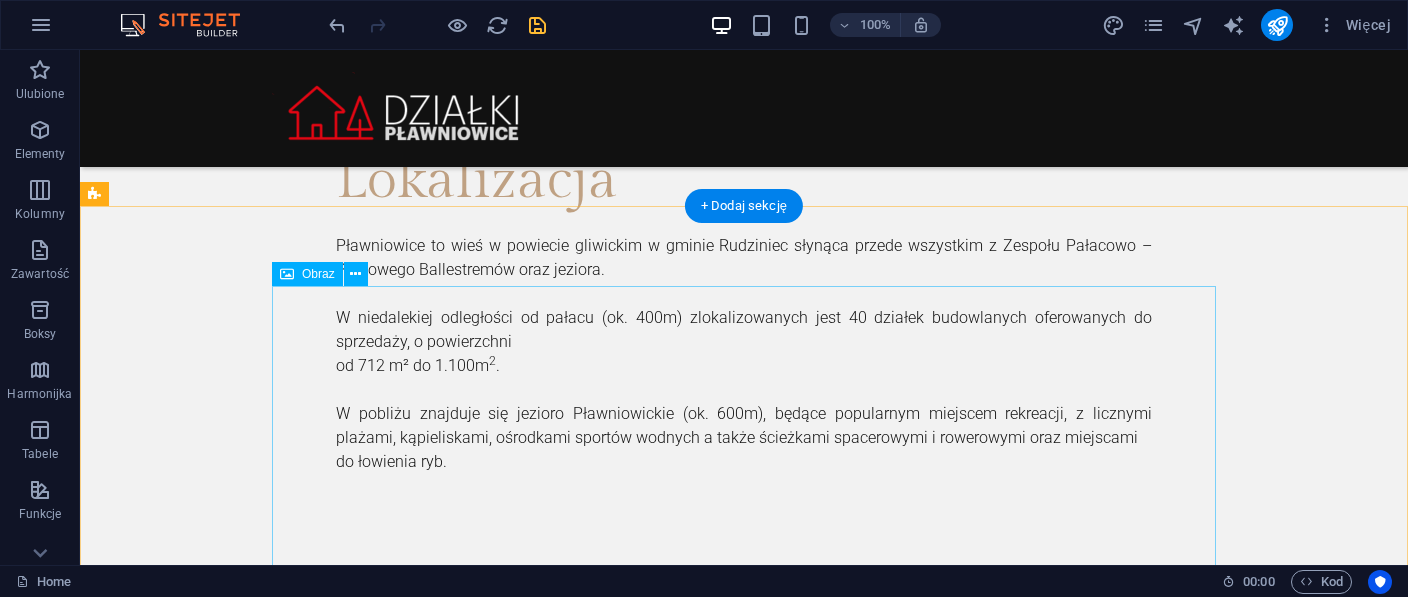 scroll, scrollTop: 2175, scrollLeft: 0, axis: vertical 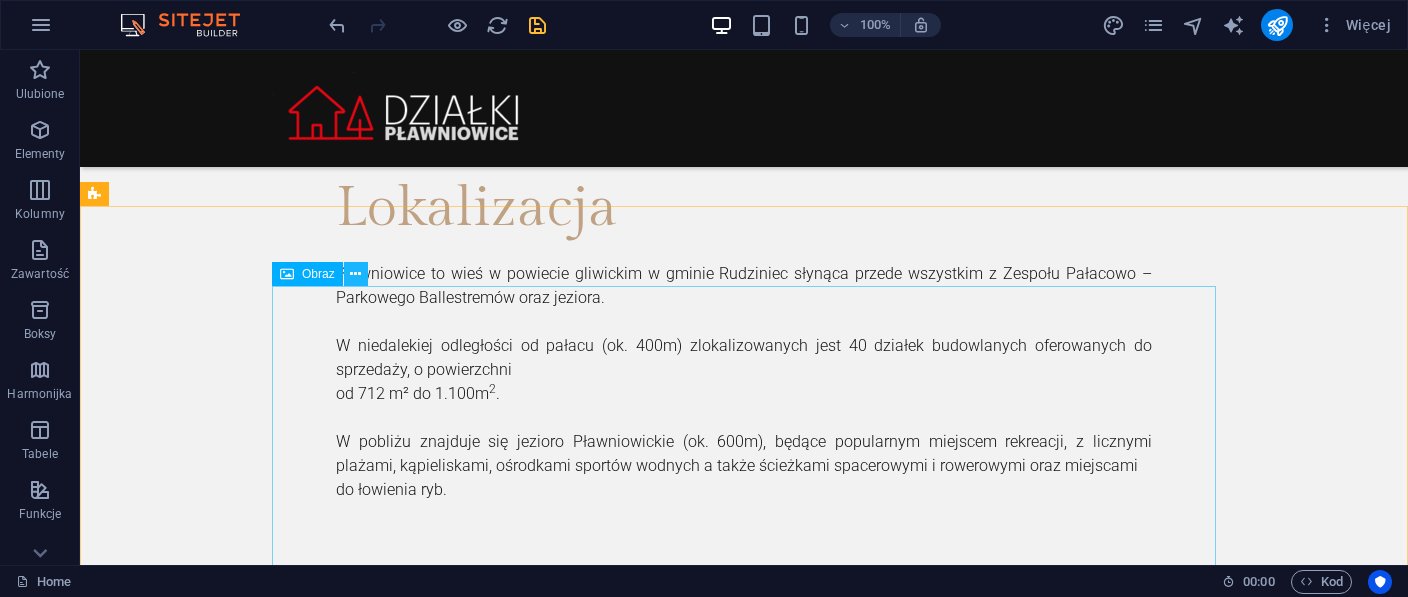 click at bounding box center [355, 274] 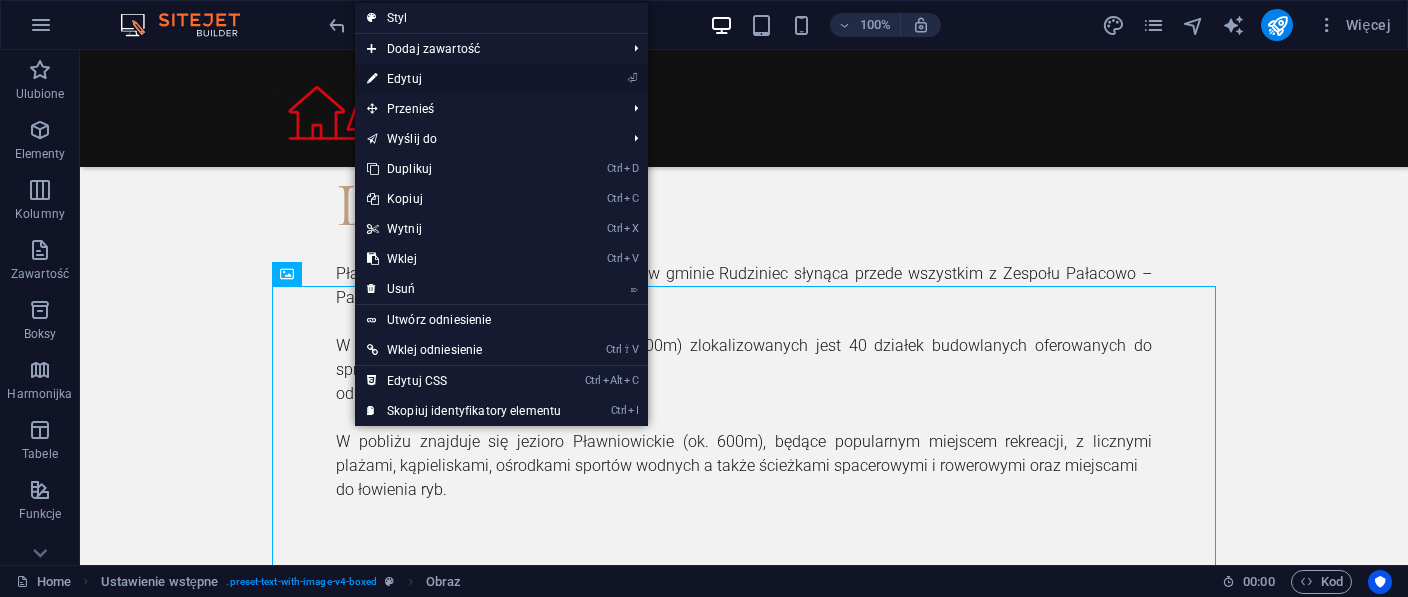 click on "⏎  Edytuj" at bounding box center (464, 79) 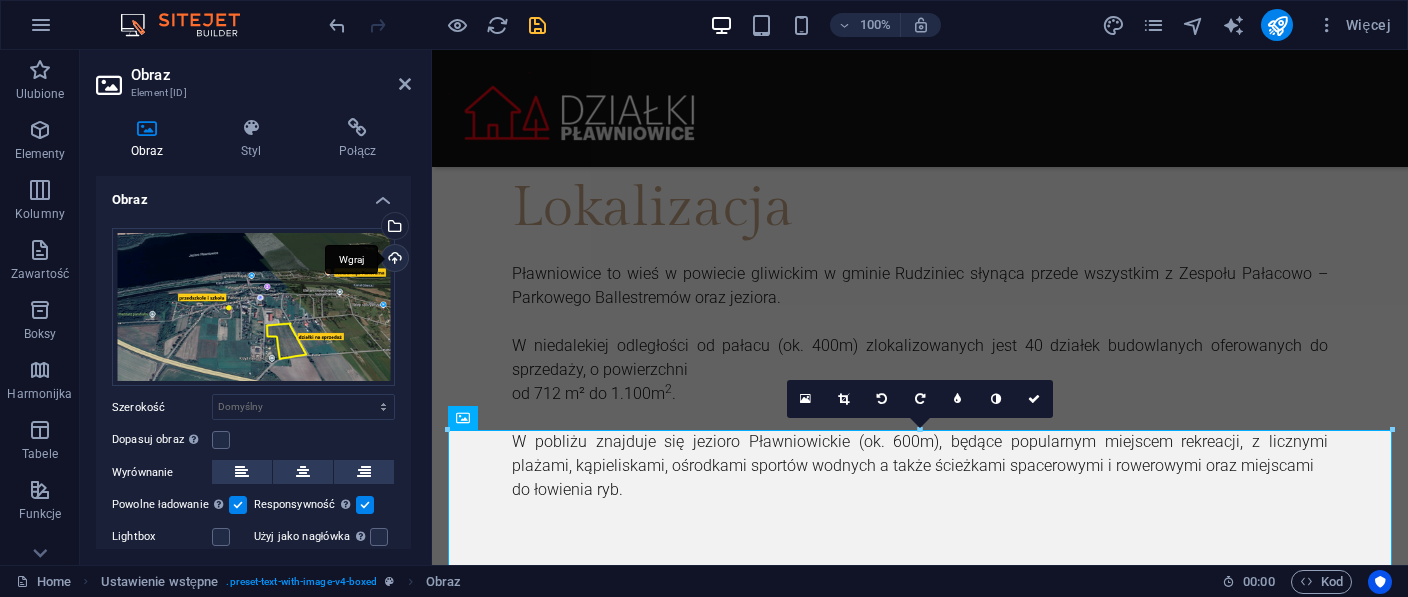 click on "Wgraj" at bounding box center (393, 260) 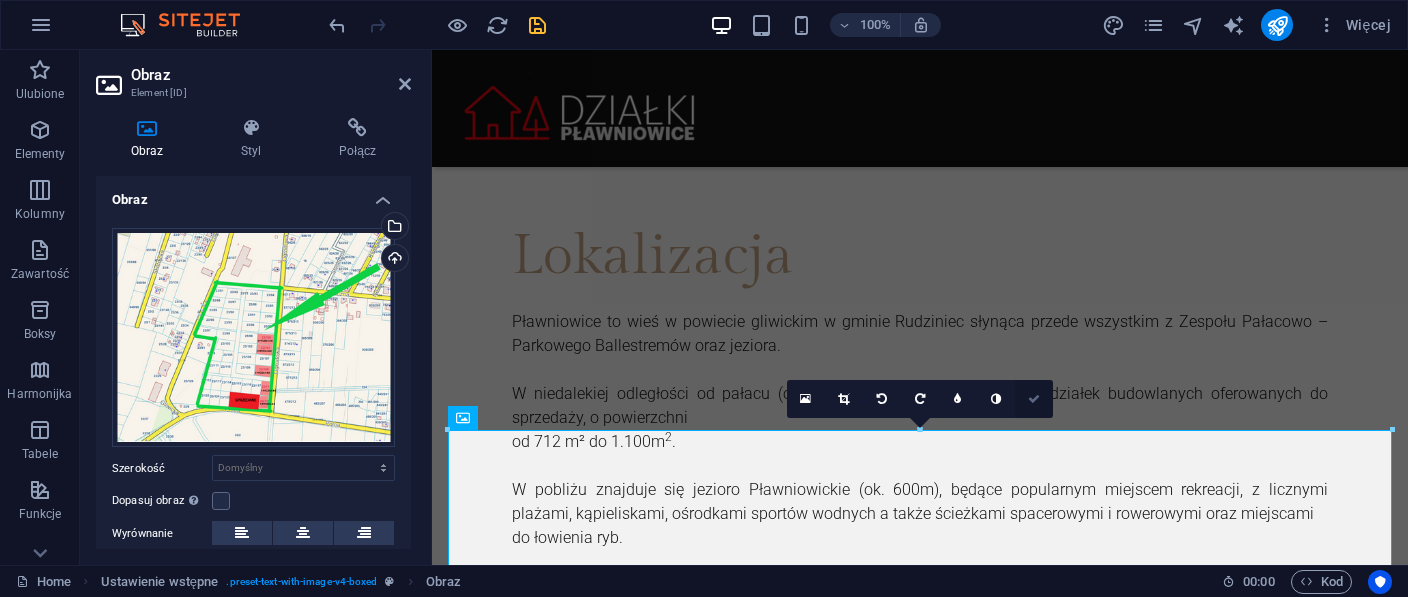 click at bounding box center (1034, 399) 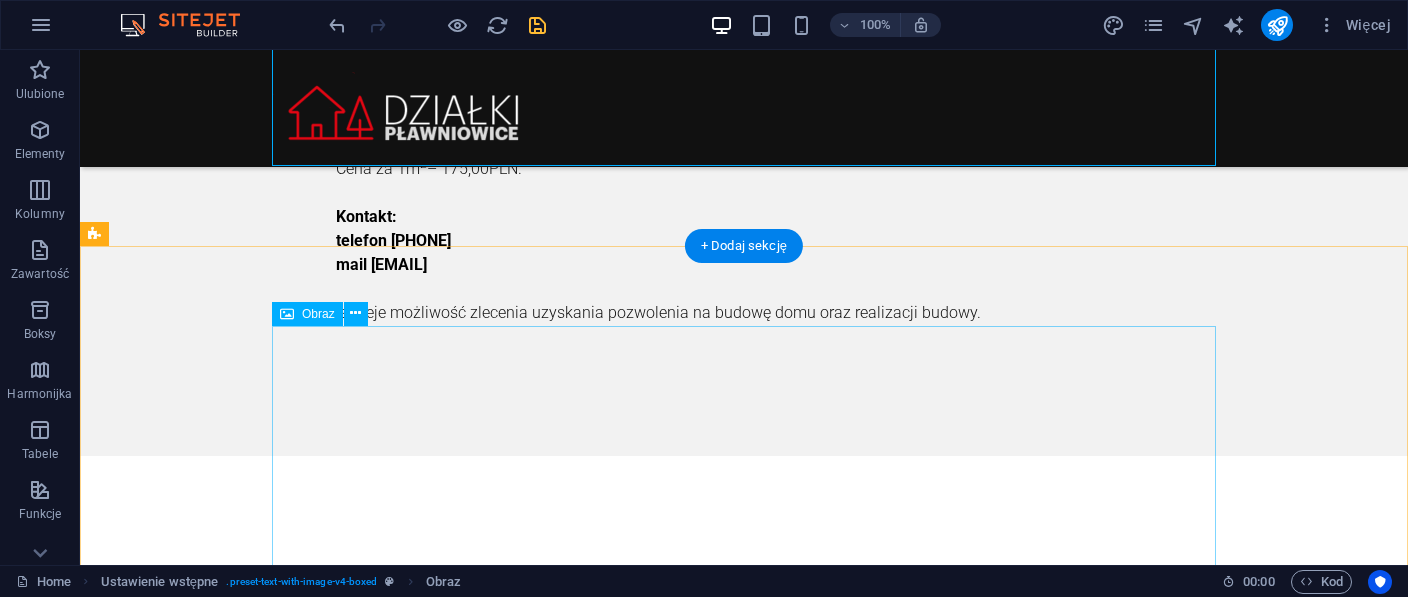 scroll, scrollTop: 3020, scrollLeft: 0, axis: vertical 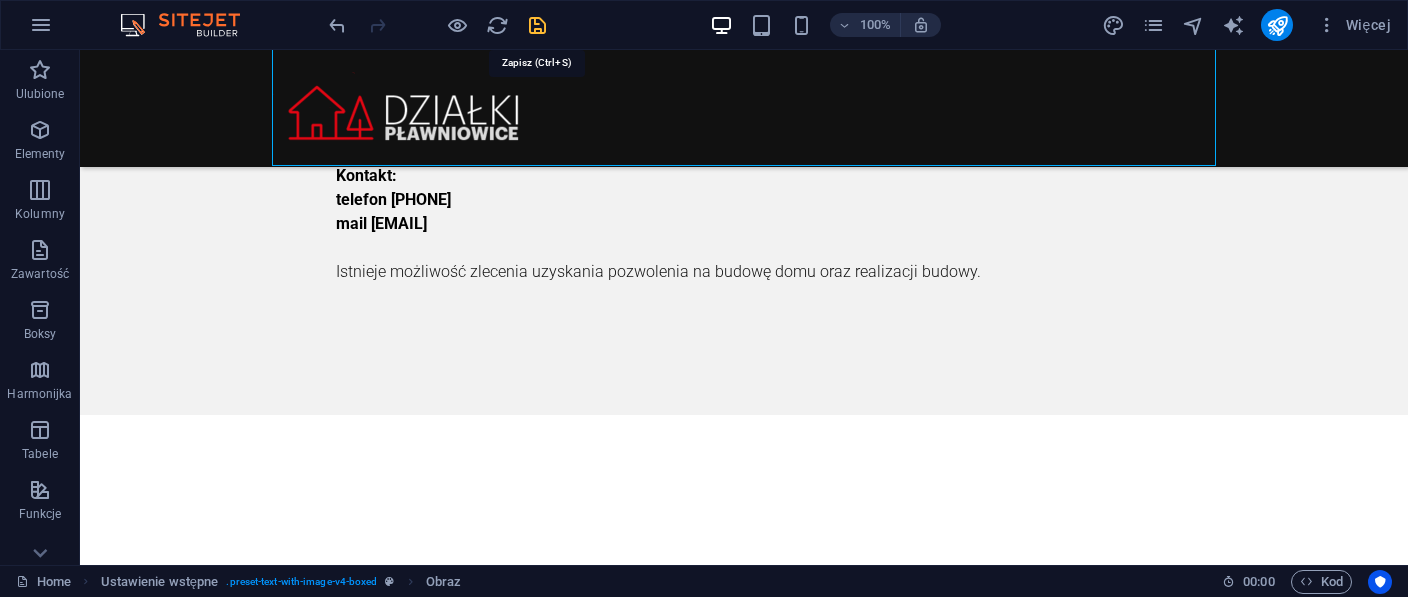 click at bounding box center [537, 25] 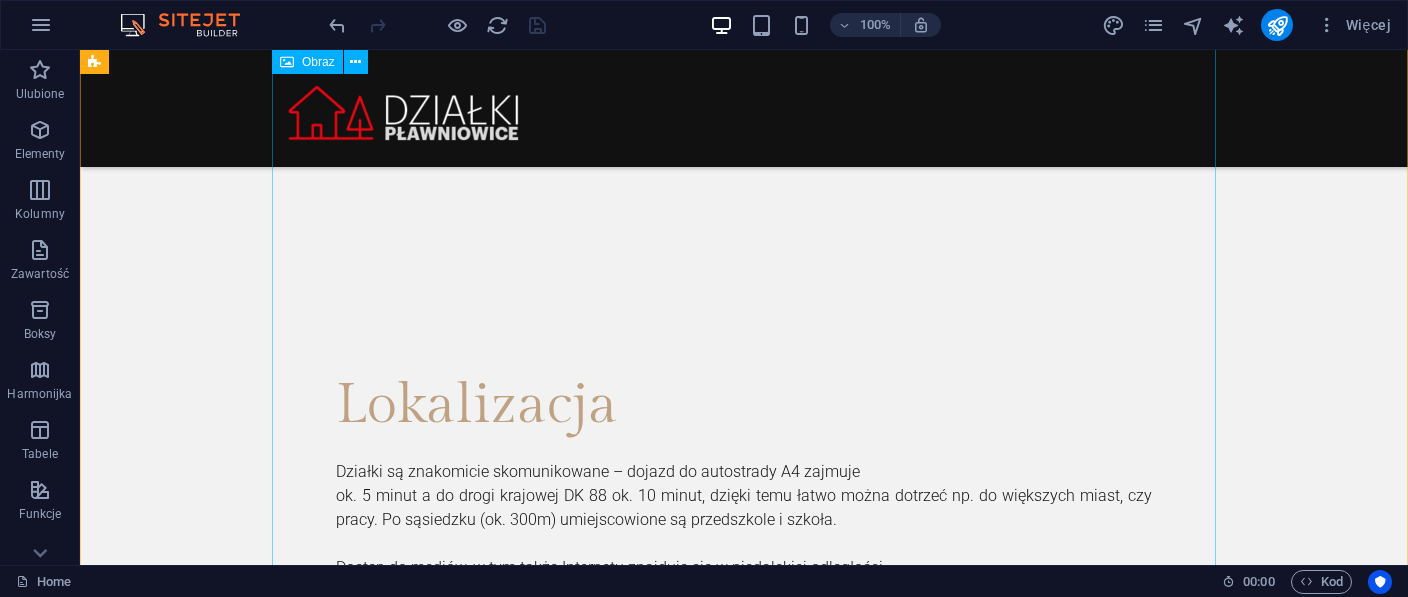 scroll, scrollTop: 2426, scrollLeft: 0, axis: vertical 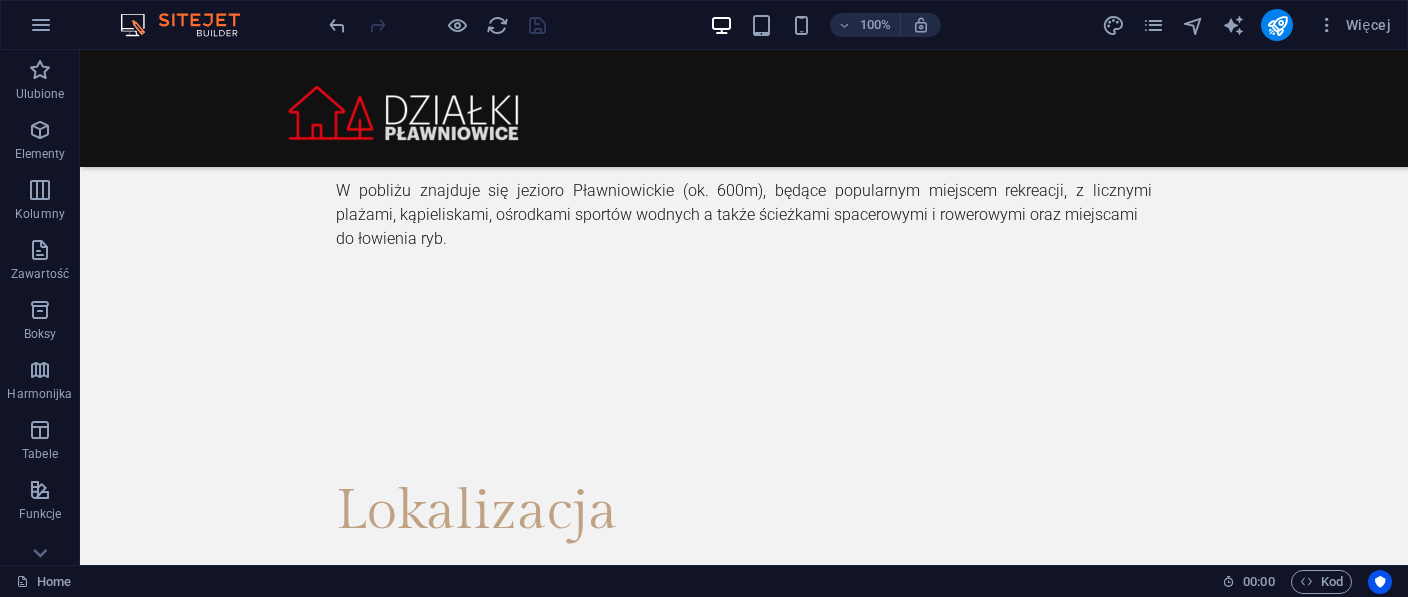 click at bounding box center [1277, 25] 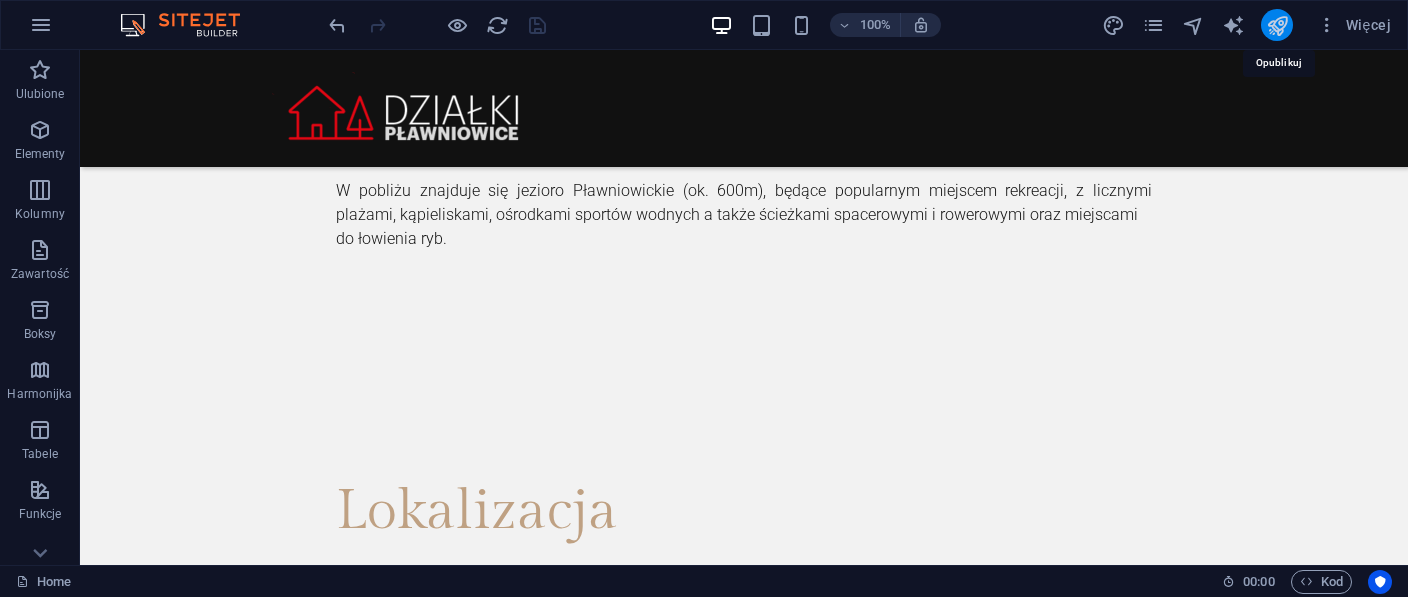 click at bounding box center [1277, 25] 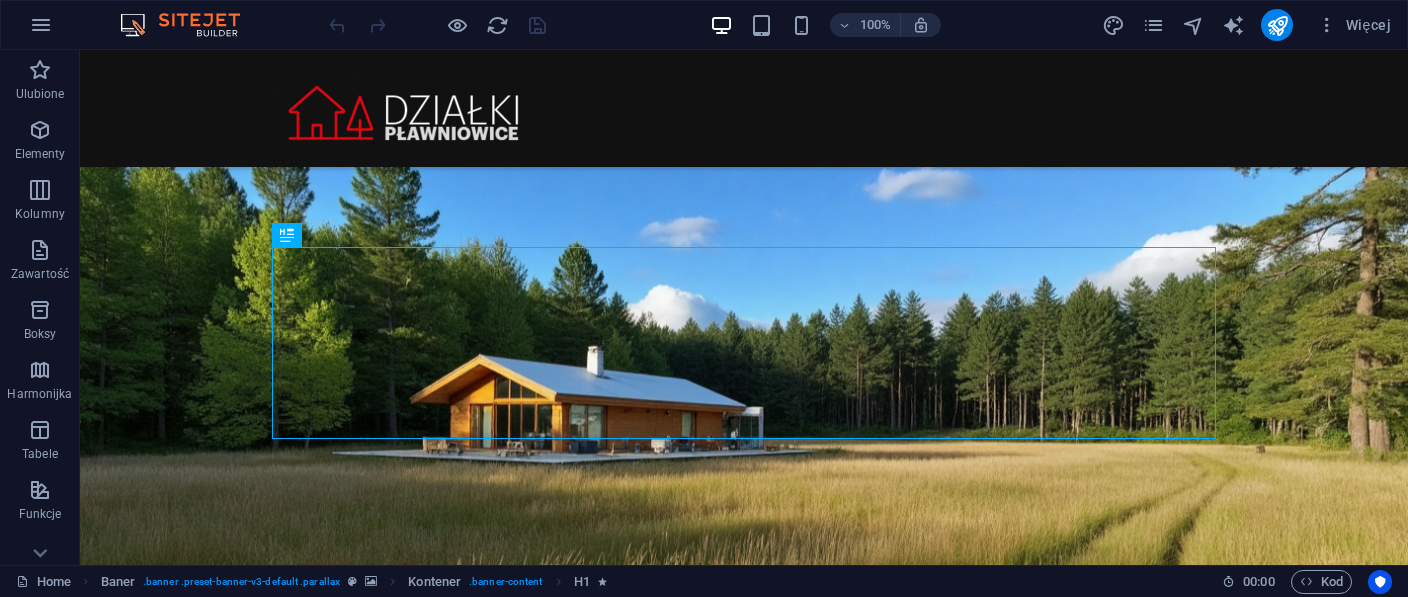 scroll, scrollTop: 0, scrollLeft: 0, axis: both 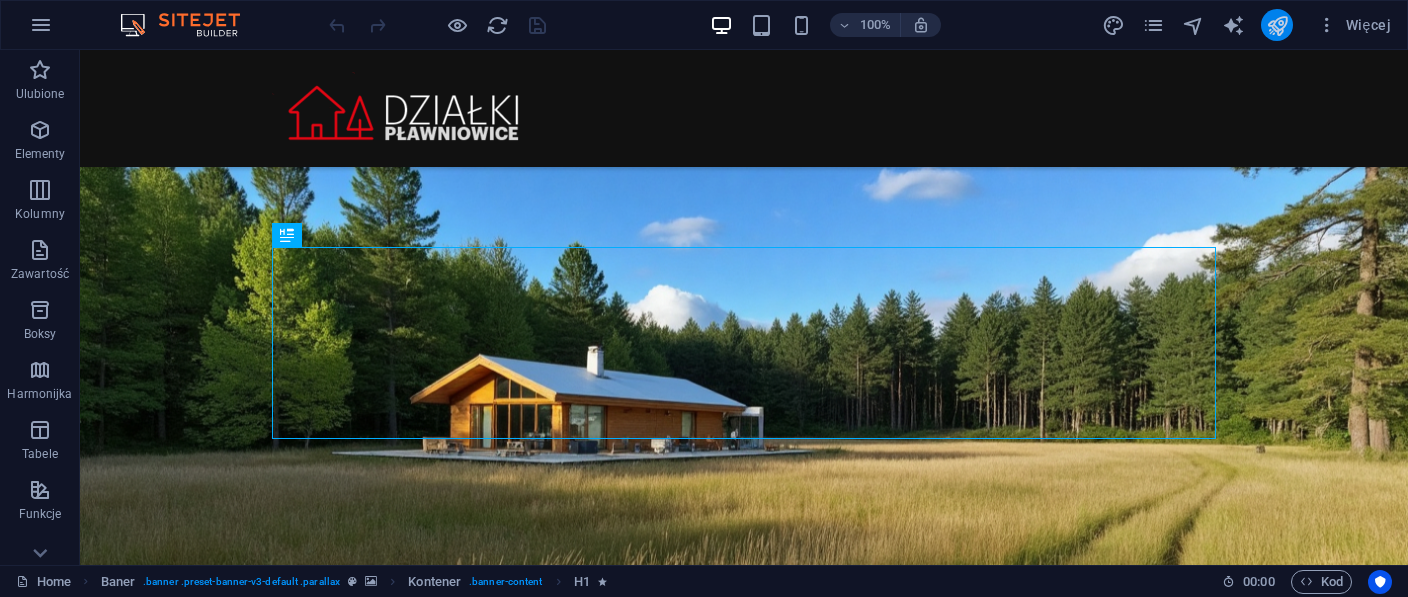 click at bounding box center (1277, 25) 